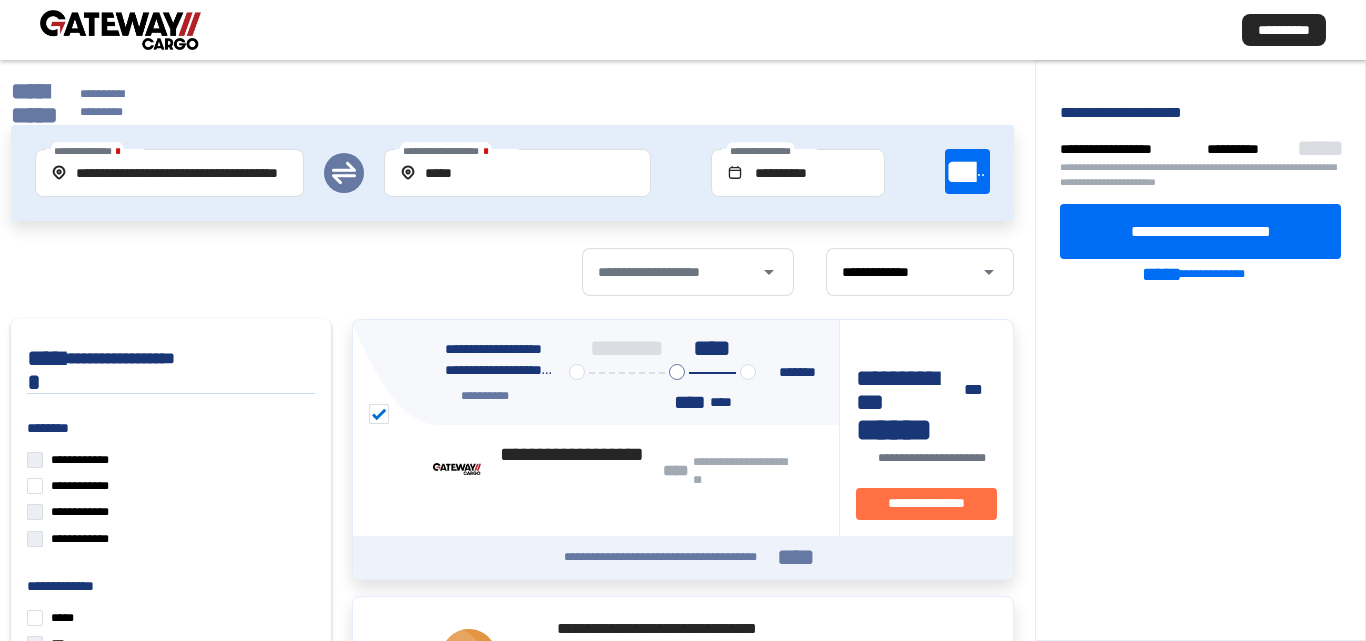 scroll, scrollTop: 152, scrollLeft: 0, axis: vertical 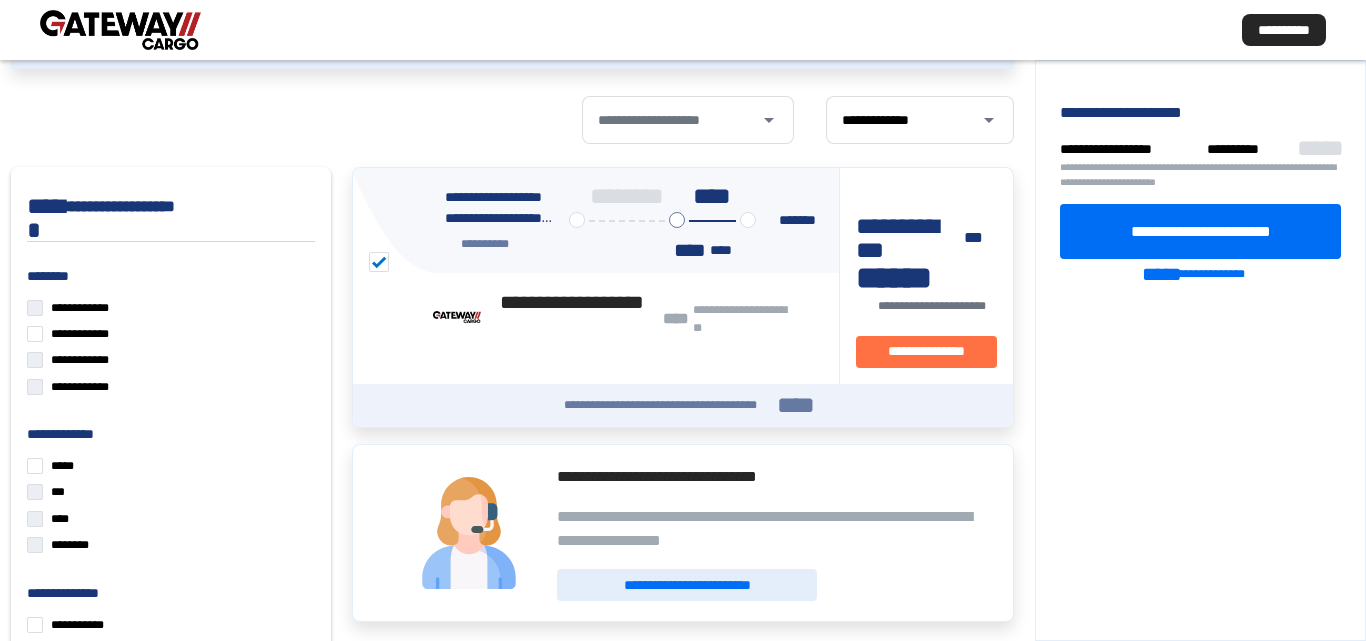 click at bounding box center [120, 30] 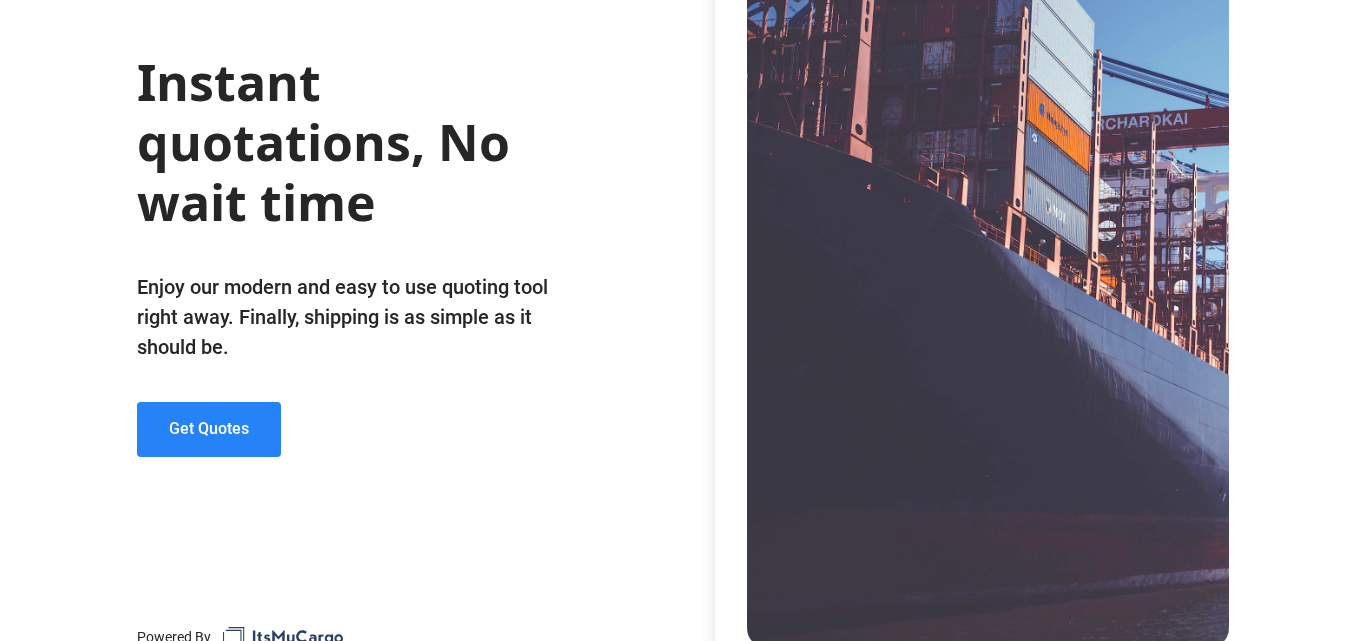 click on "Get Quotes" 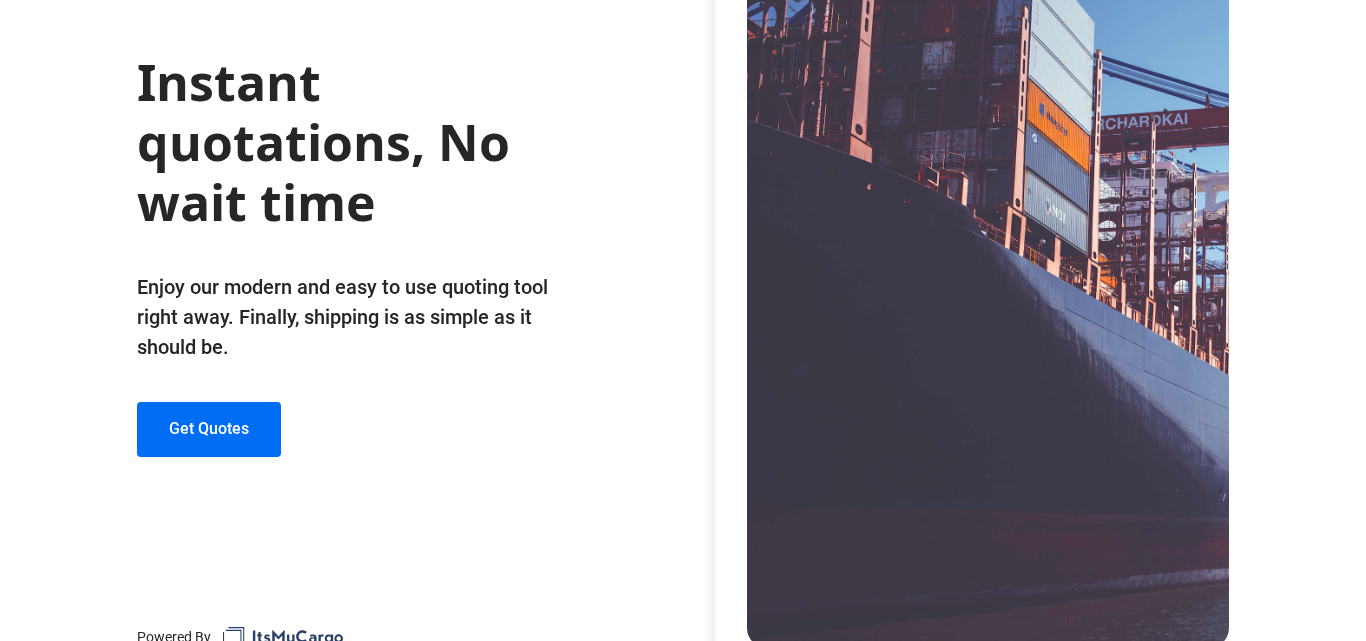 scroll, scrollTop: 177, scrollLeft: 0, axis: vertical 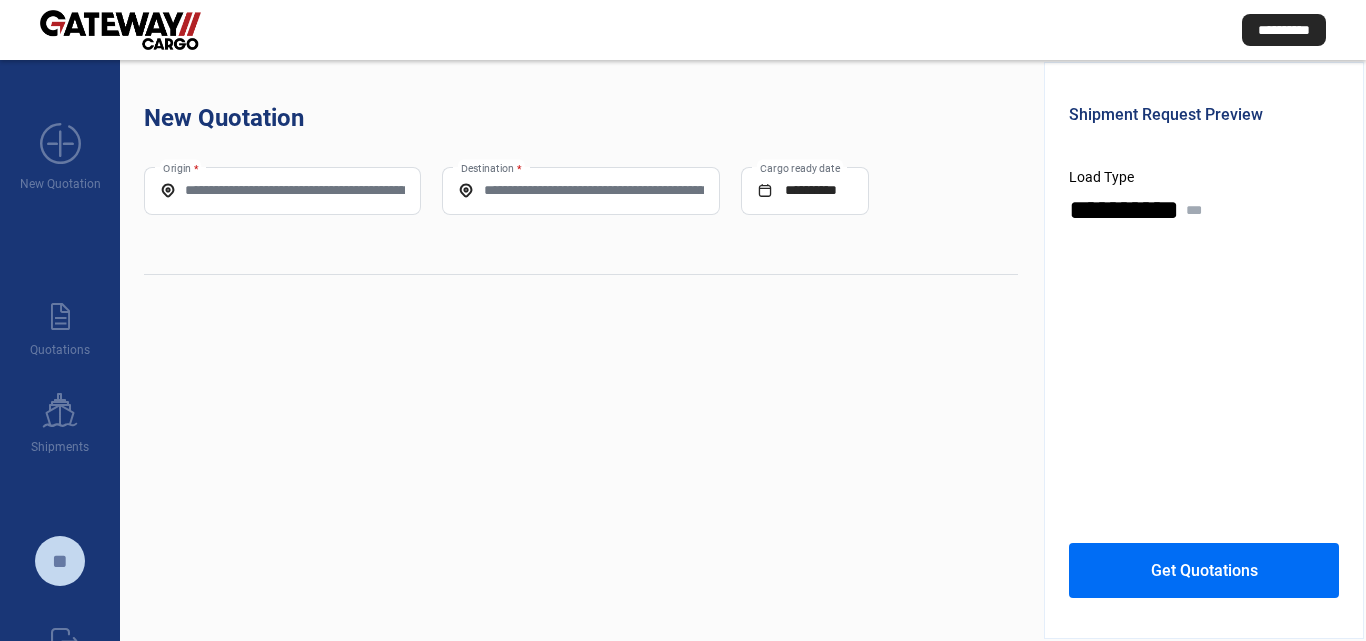 click on "Origin *" at bounding box center [282, 190] 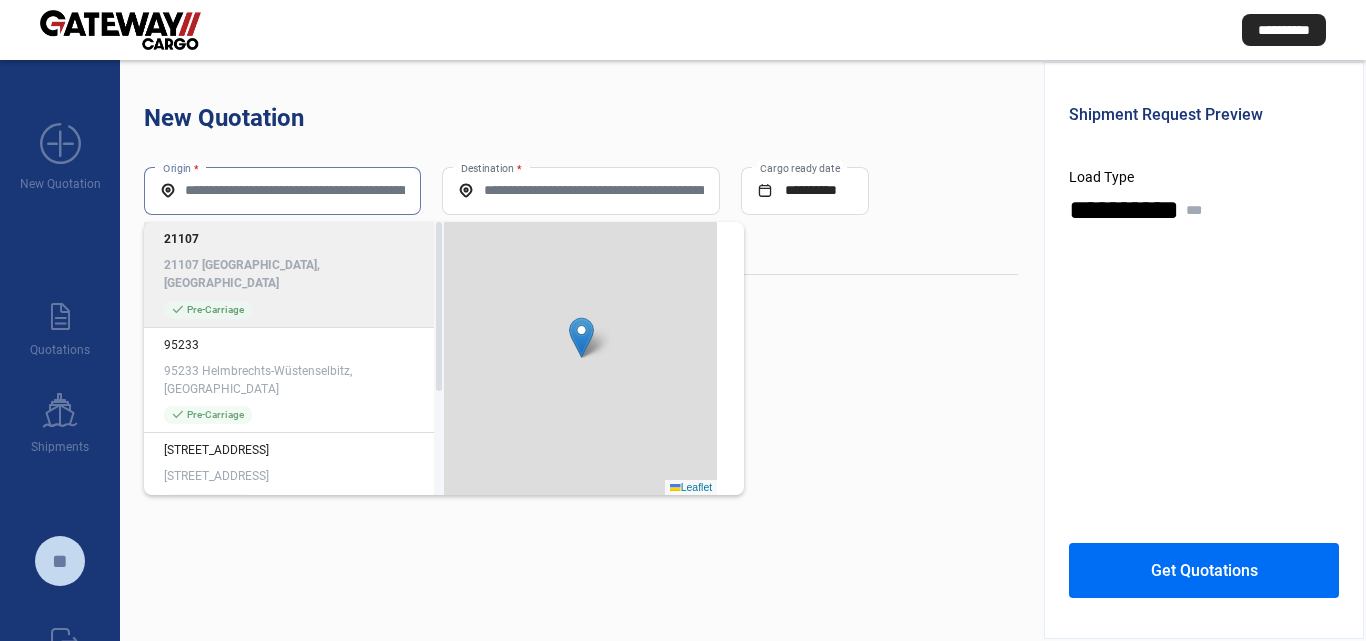paste on "*****" 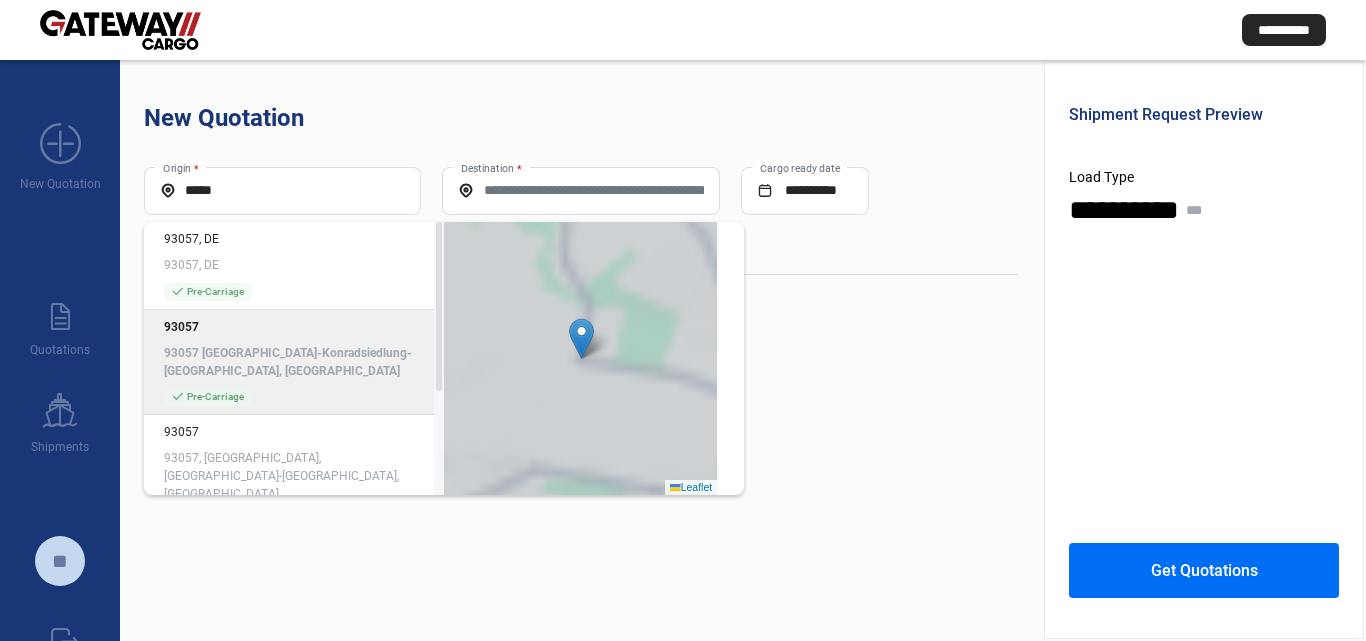 click on "check_mark  Pre-Carriage" 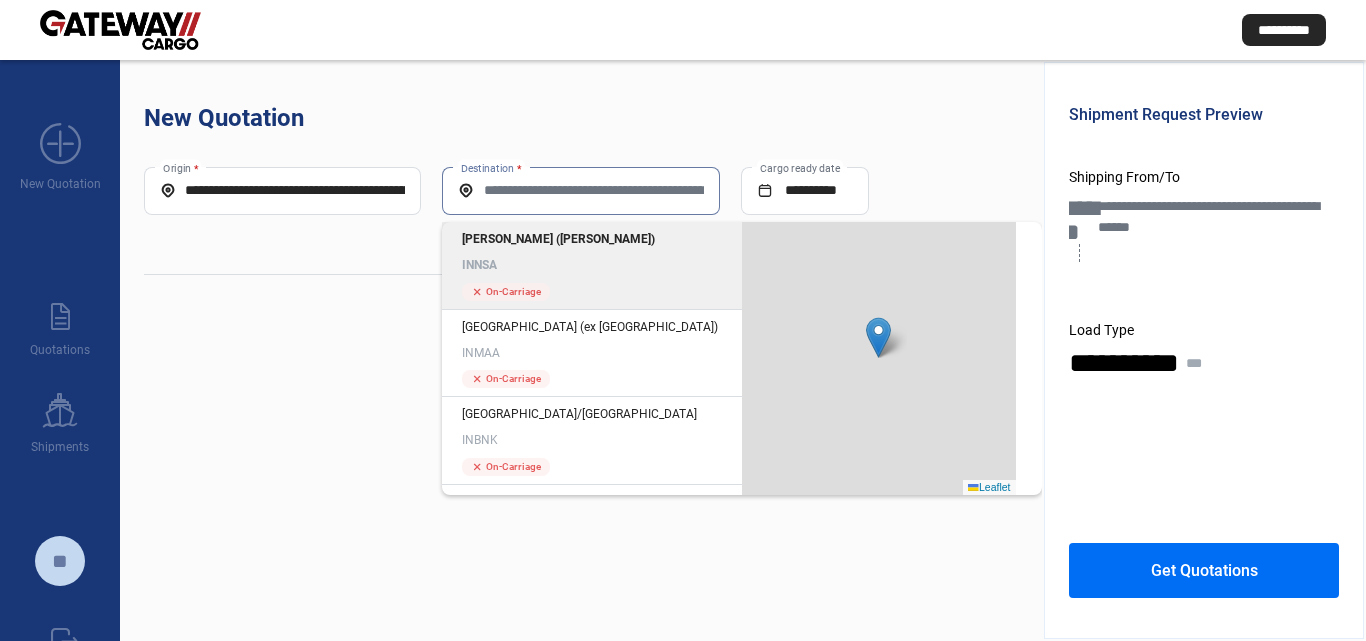click on "Destination *" at bounding box center [580, 190] 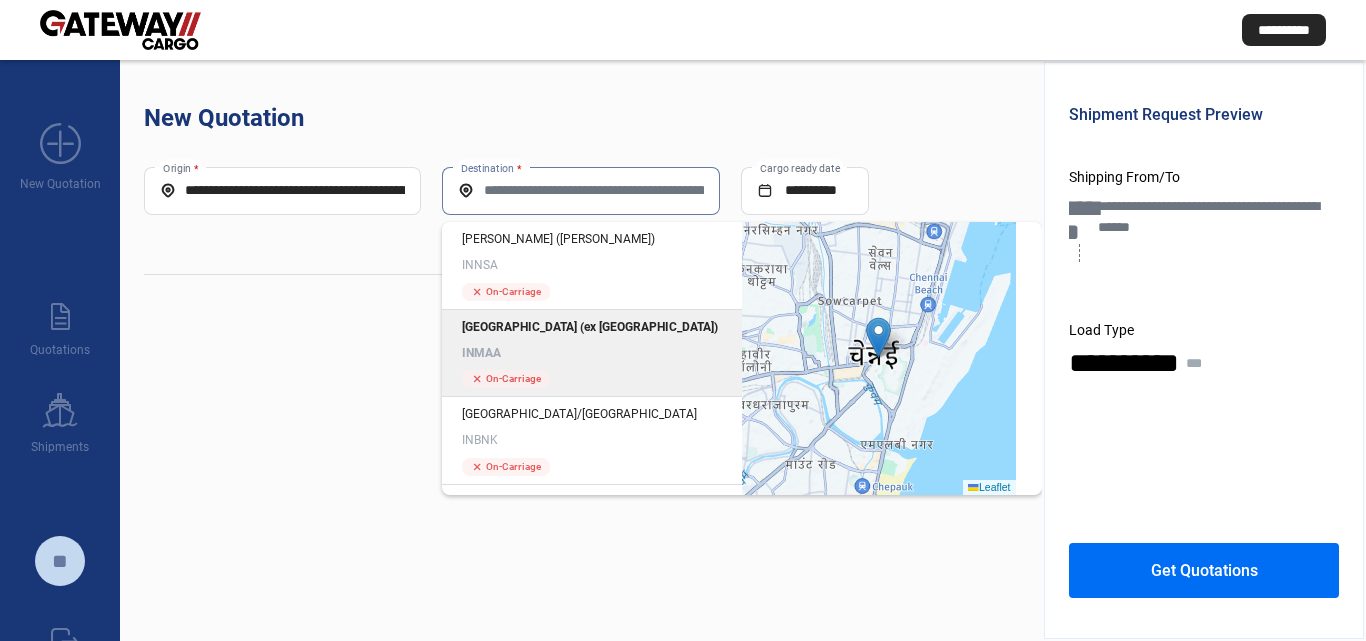 click on "[GEOGRAPHIC_DATA] (ex [GEOGRAPHIC_DATA]) INMAA" 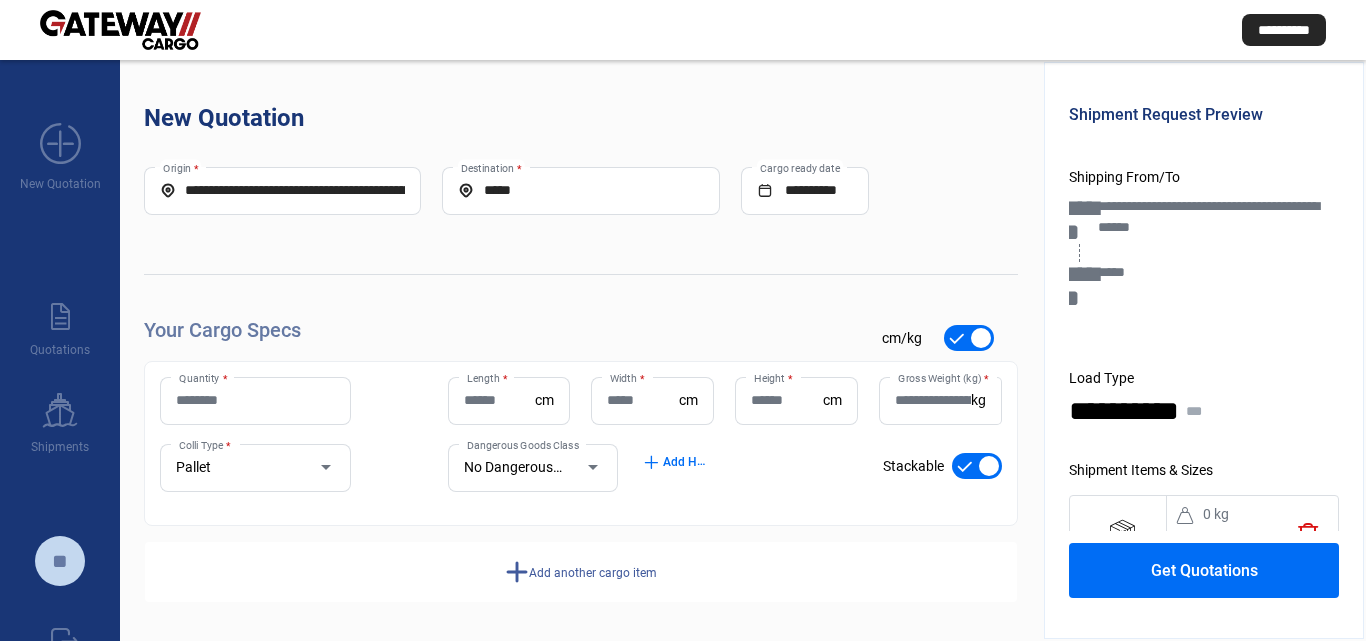 click on "Quantity *" at bounding box center (255, 400) 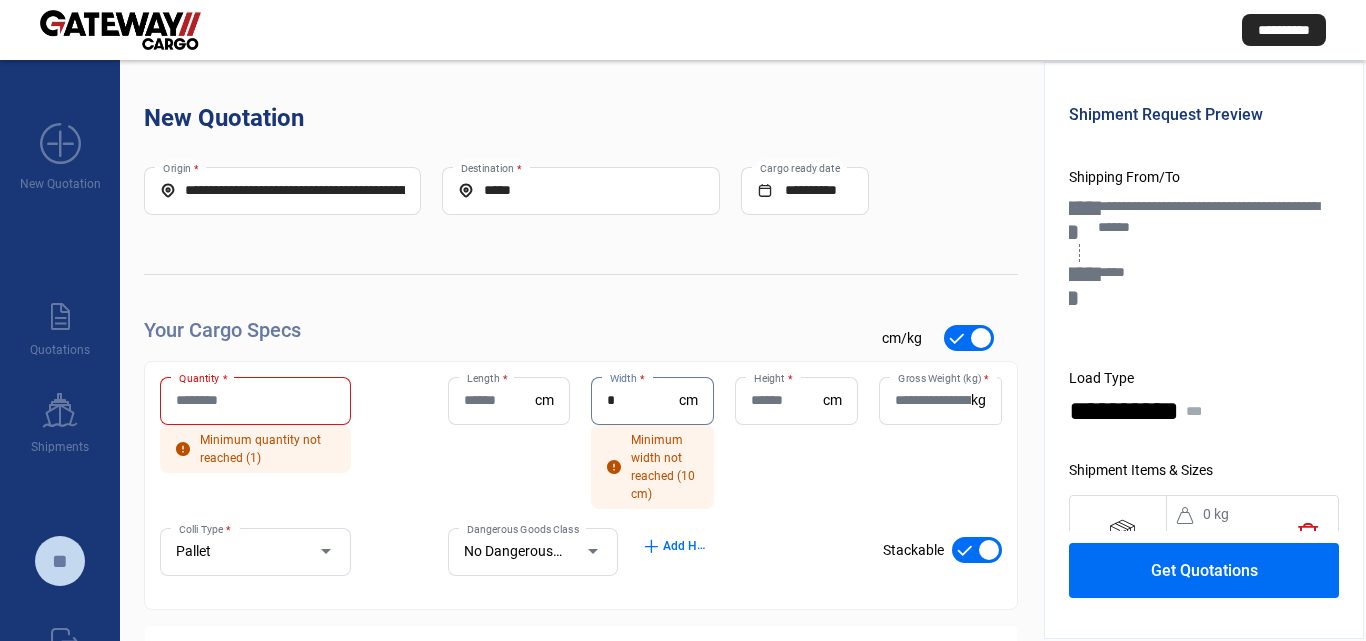 type on "*" 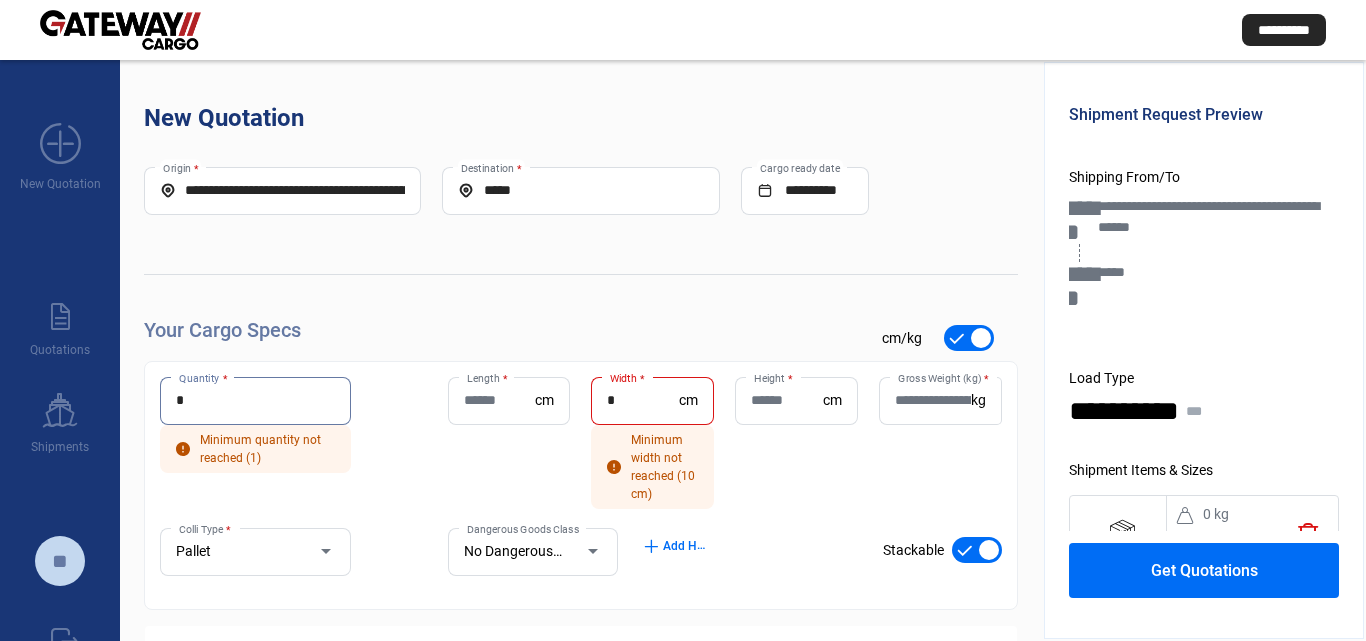type on "*" 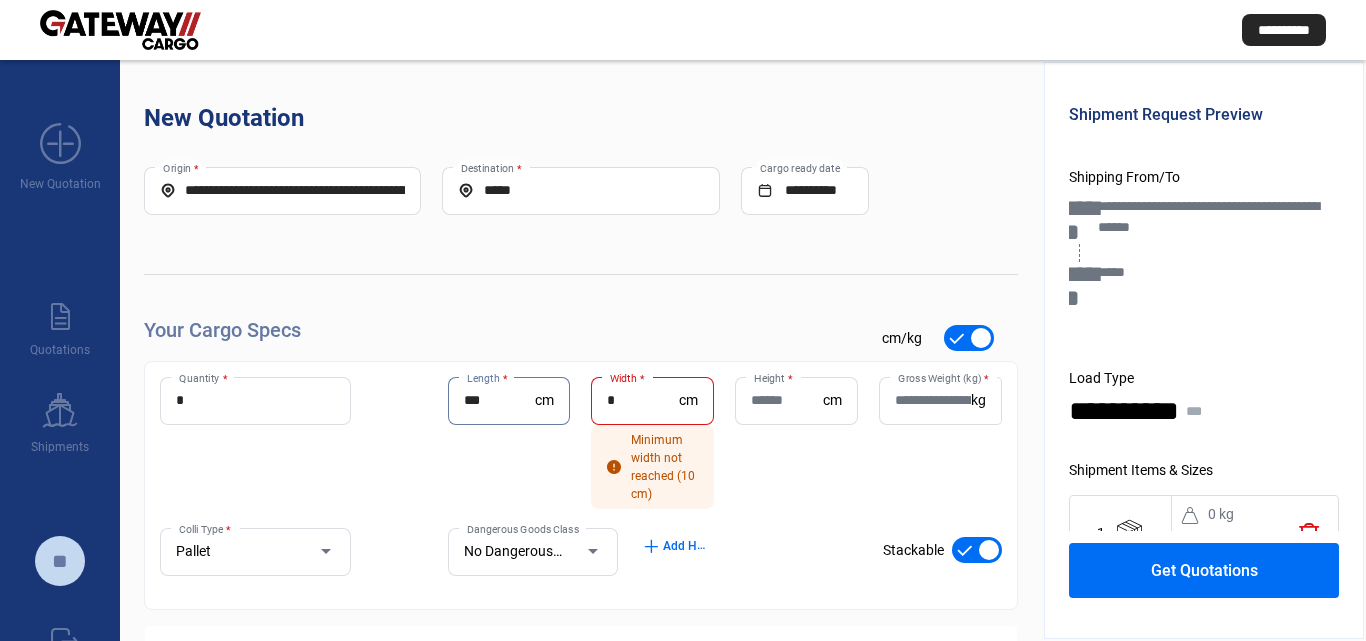 type on "***" 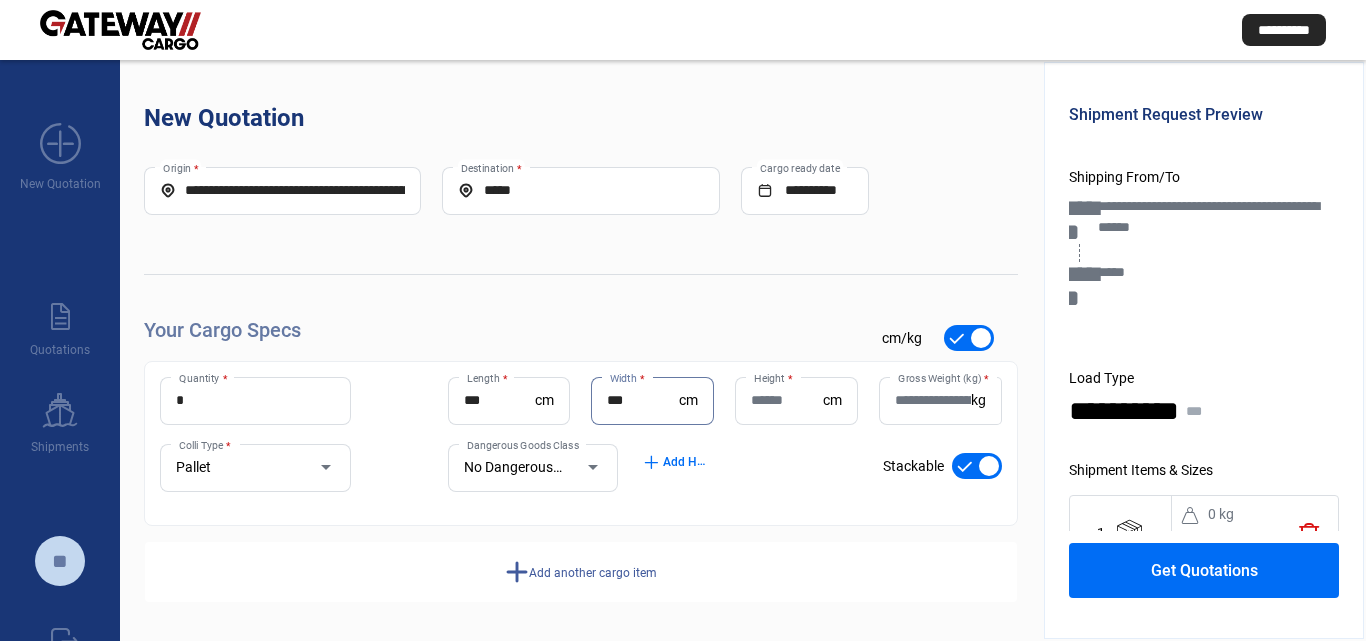 type on "***" 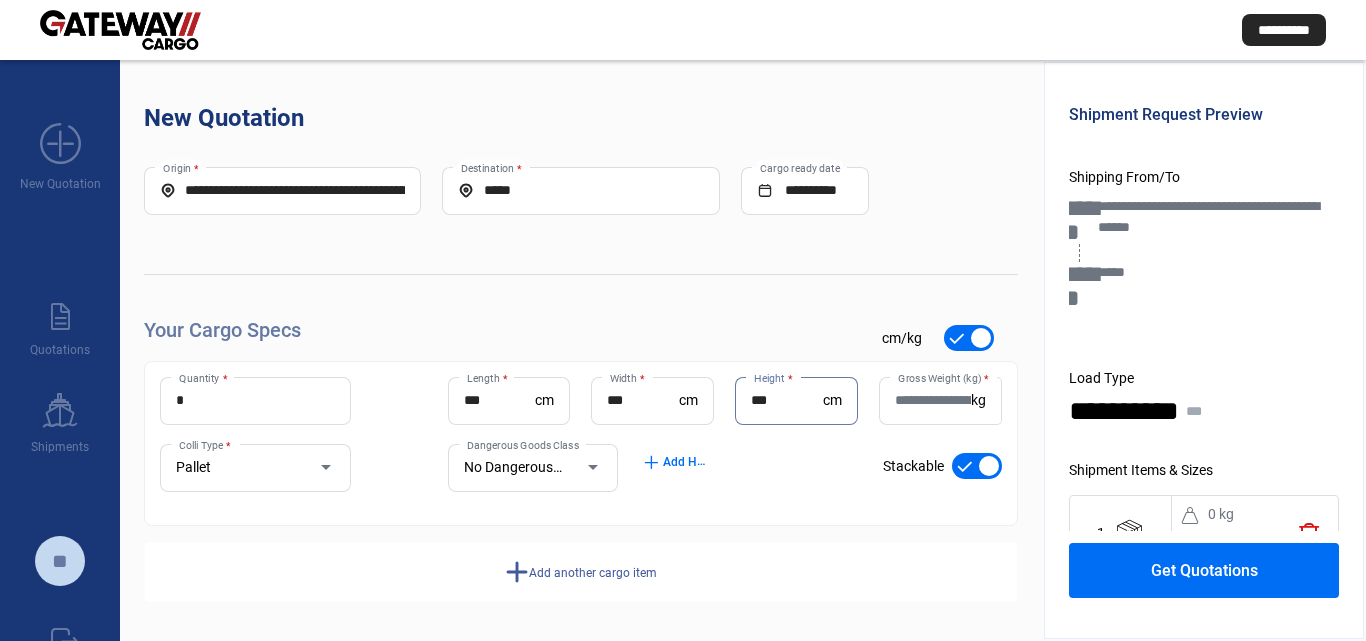 type on "***" 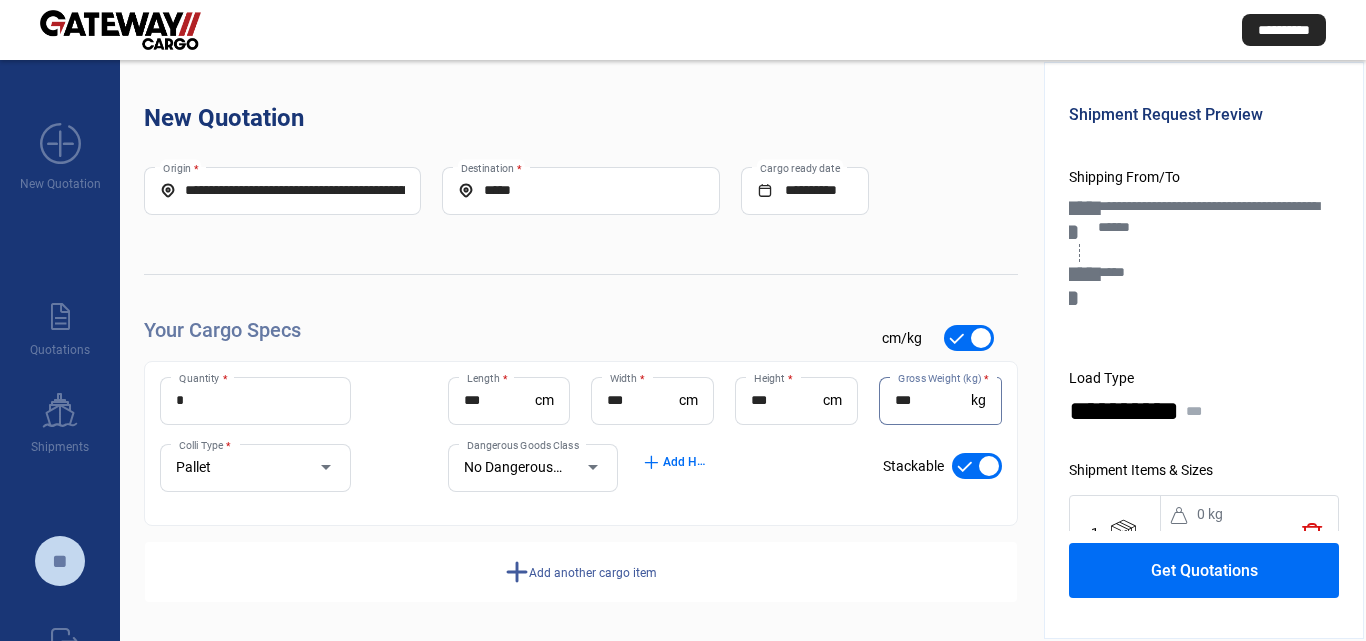 type on "***" 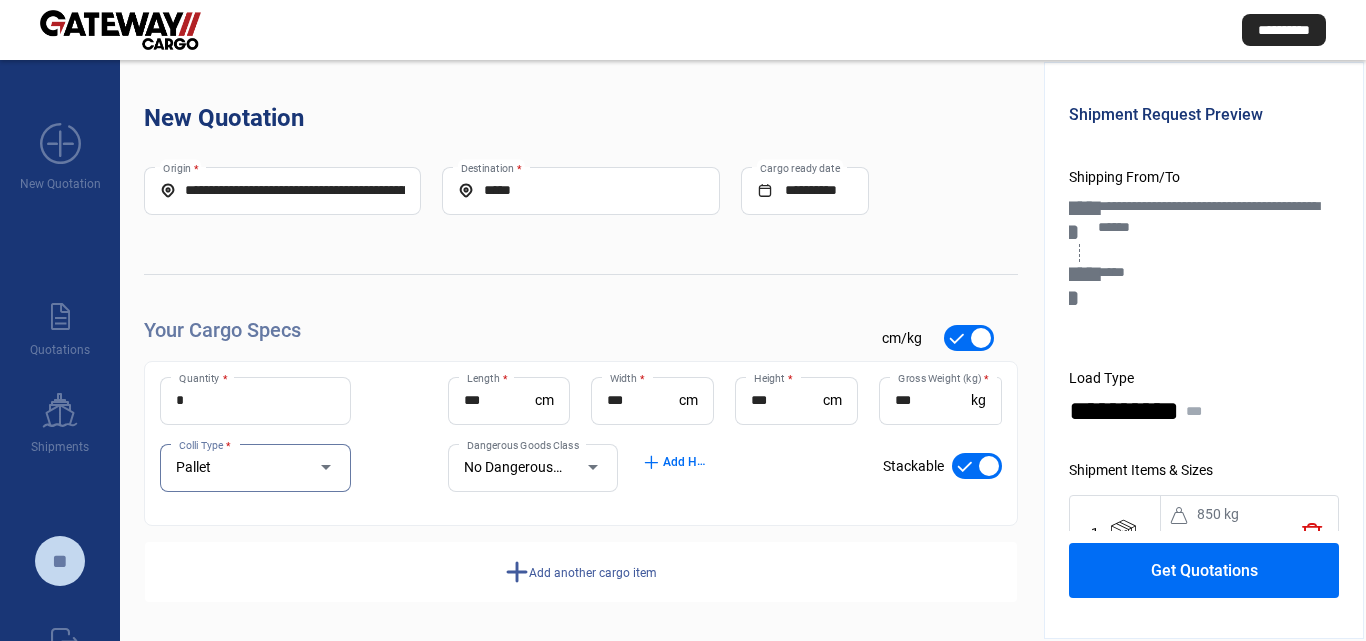 click on "Get Quotations" 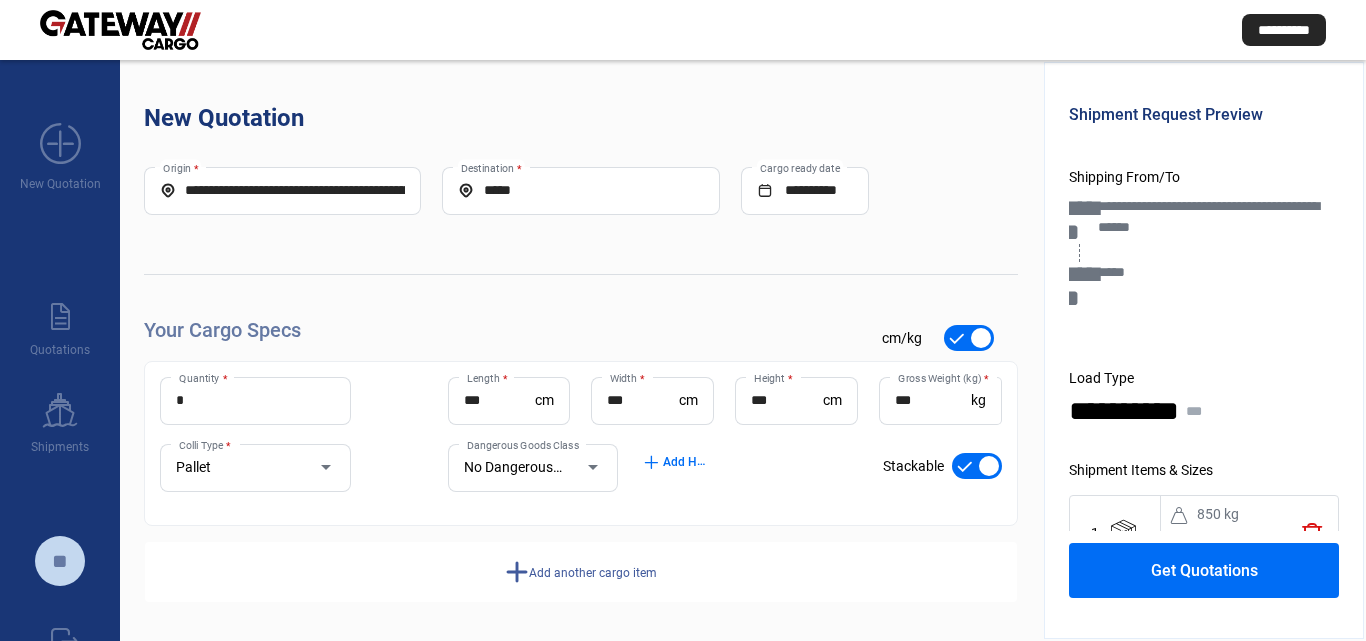 type 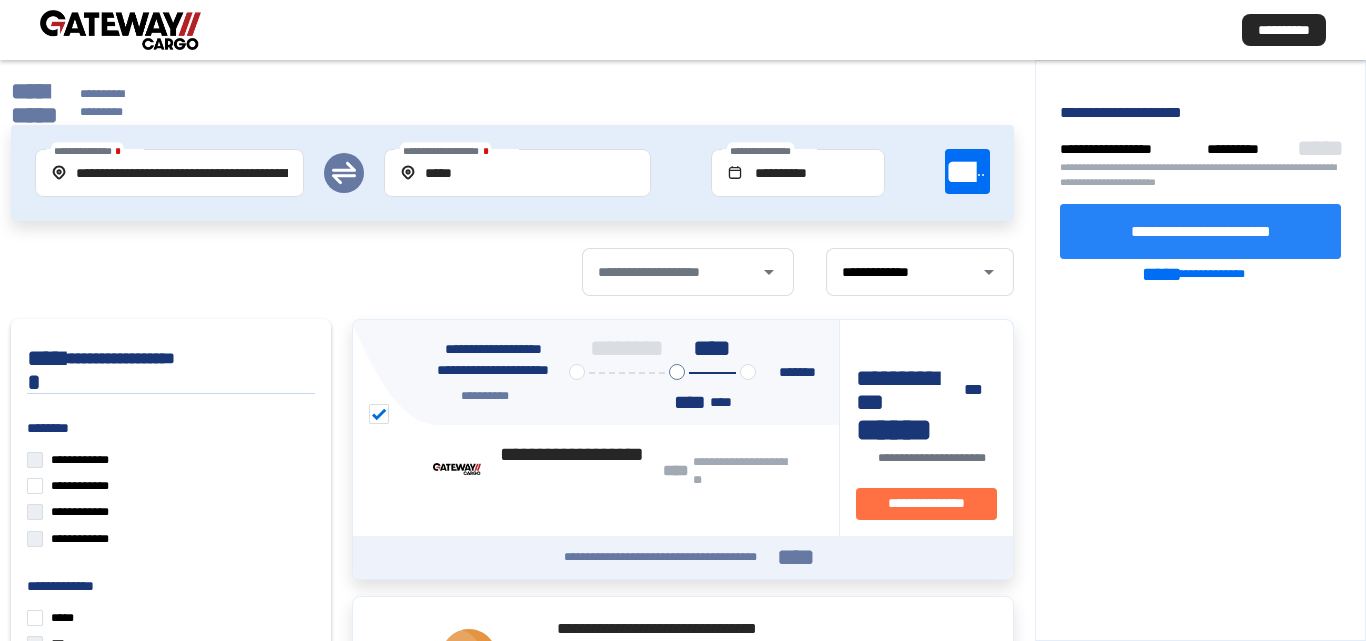 click on "**********" 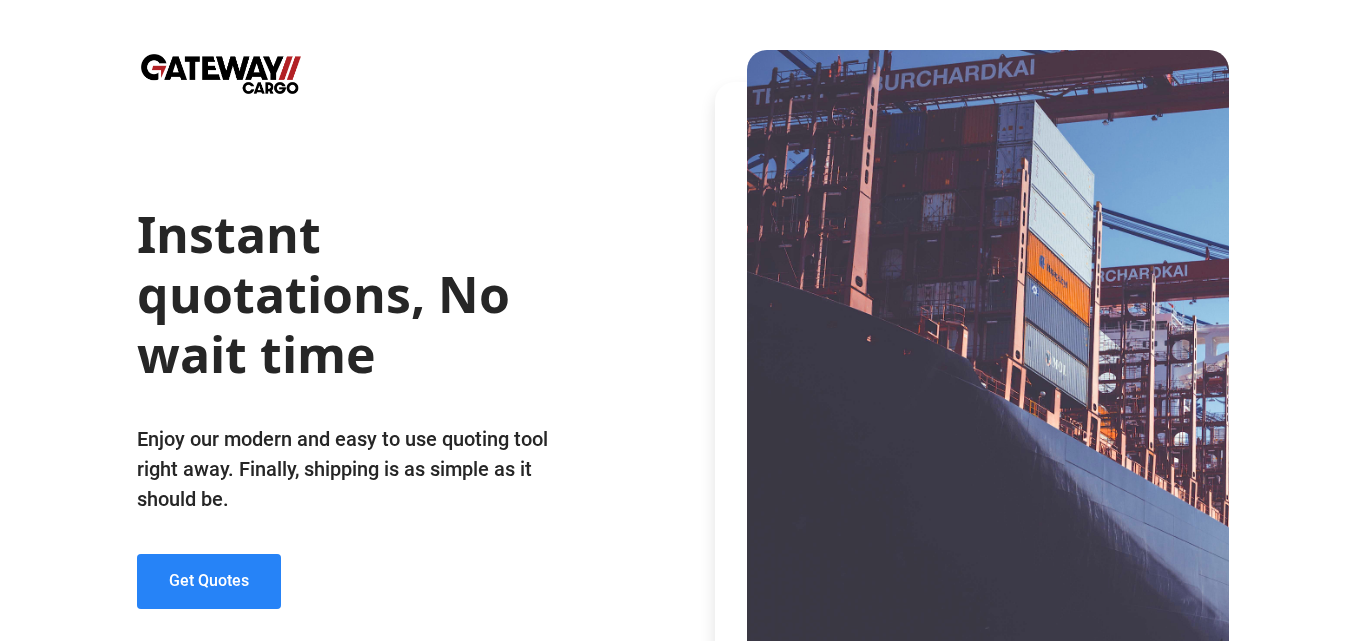 click on "Get Quotes" 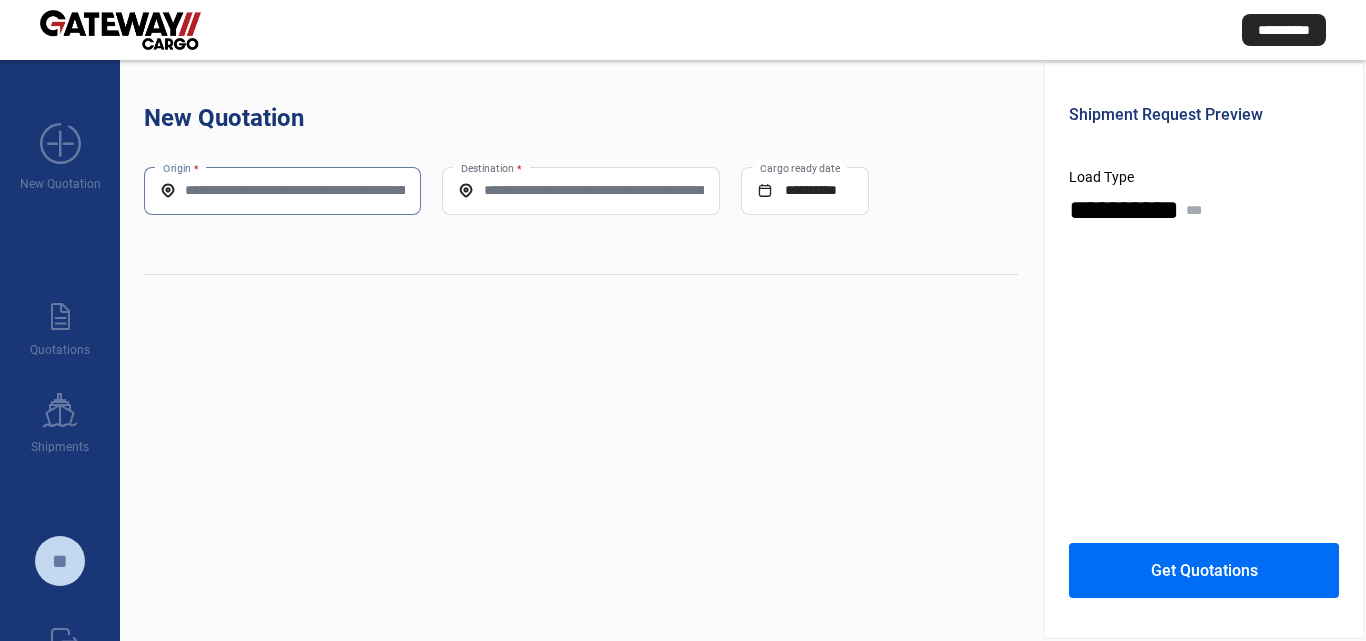 click on "Origin *" at bounding box center [282, 190] 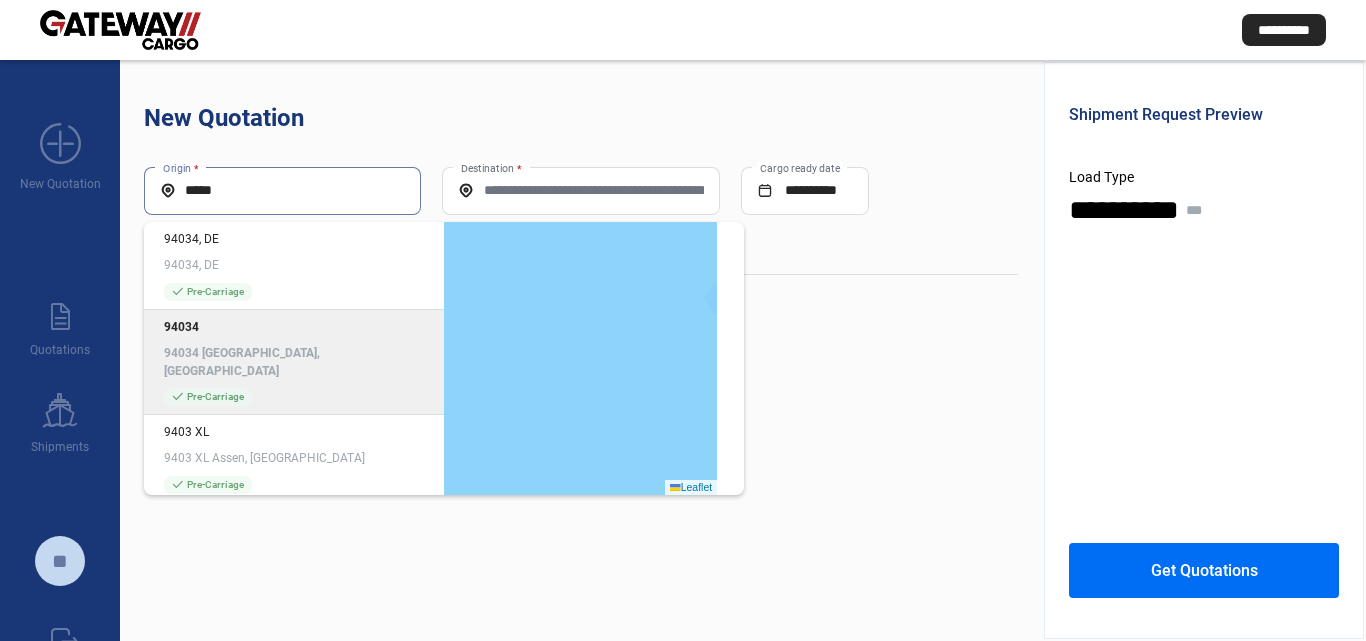 click on "94034 [GEOGRAPHIC_DATA], [GEOGRAPHIC_DATA]" 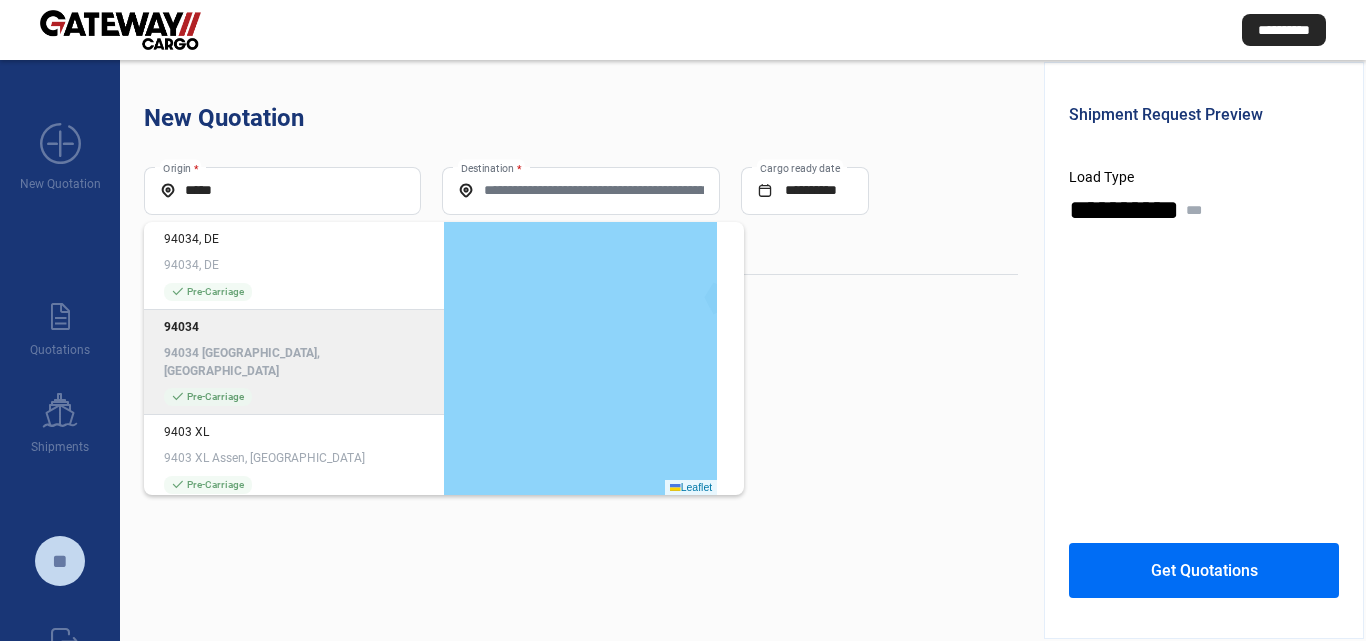 type on "**********" 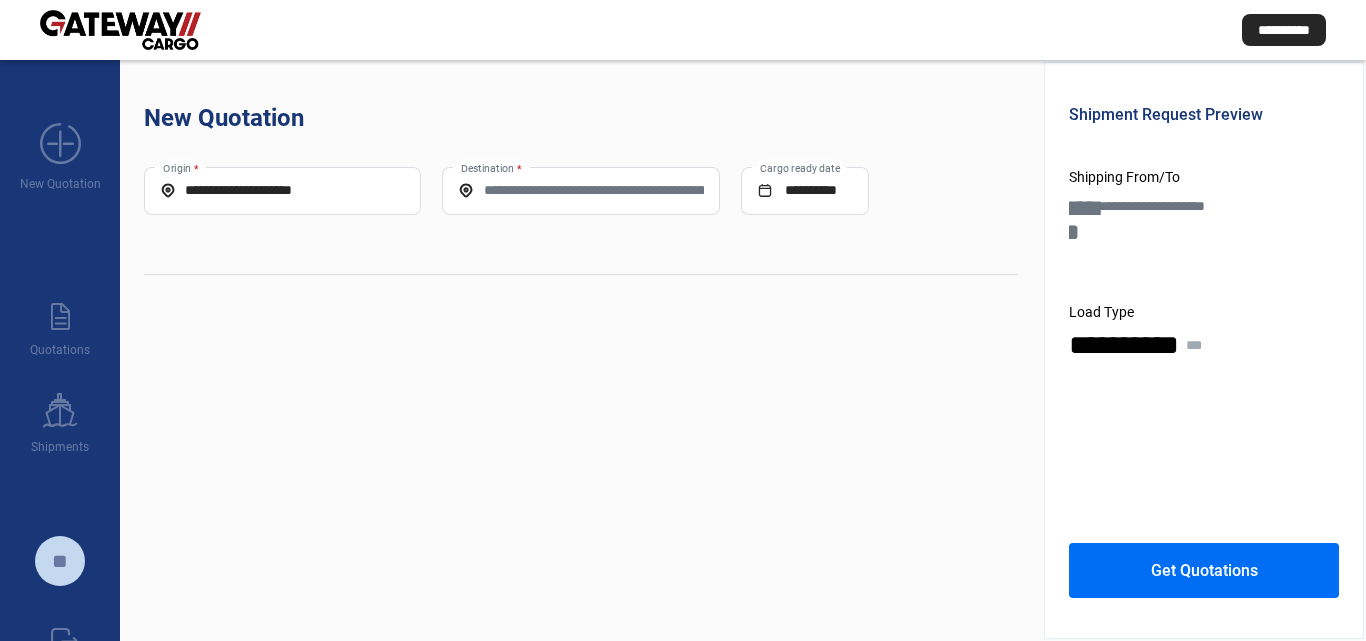 click on "Destination *" at bounding box center (580, 190) 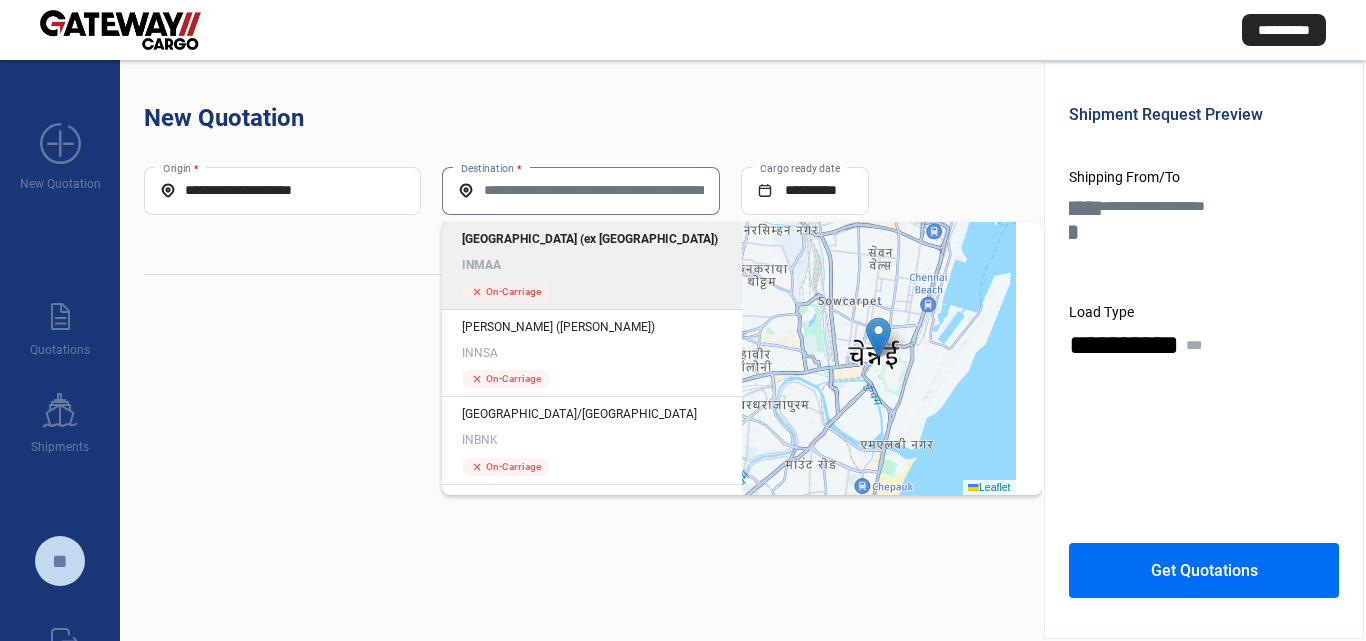 click on "[GEOGRAPHIC_DATA] (ex [GEOGRAPHIC_DATA]) INMAA" 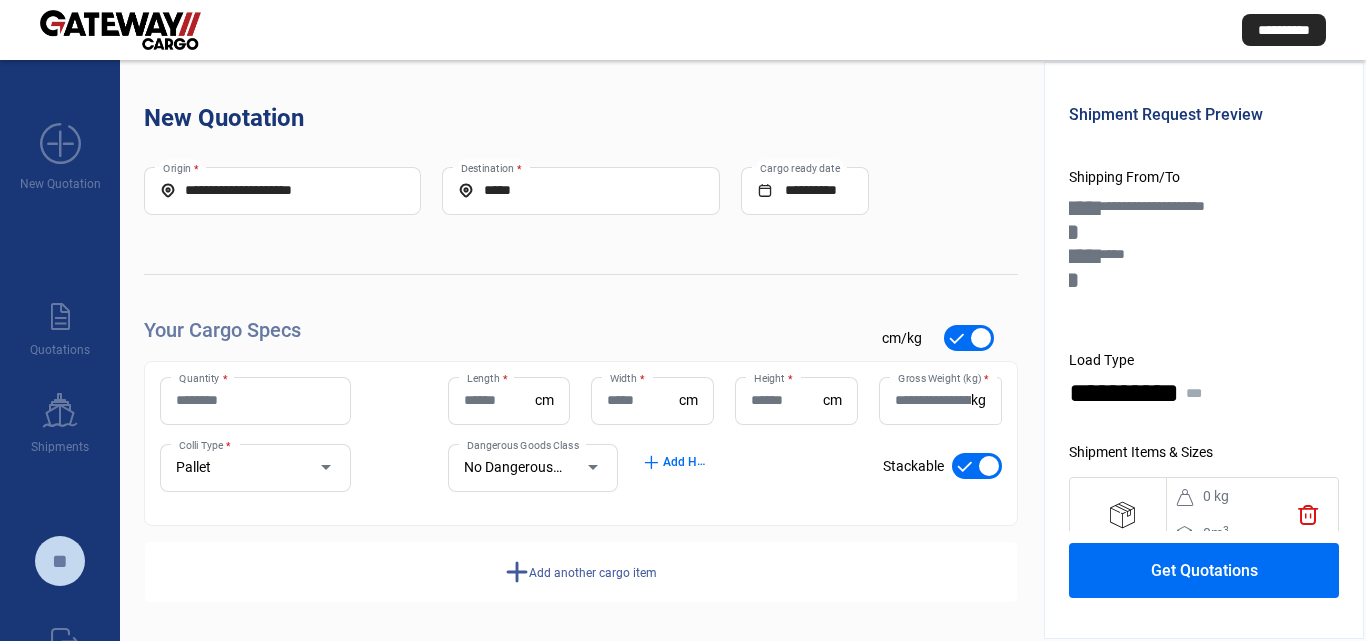click on "Quantity *" 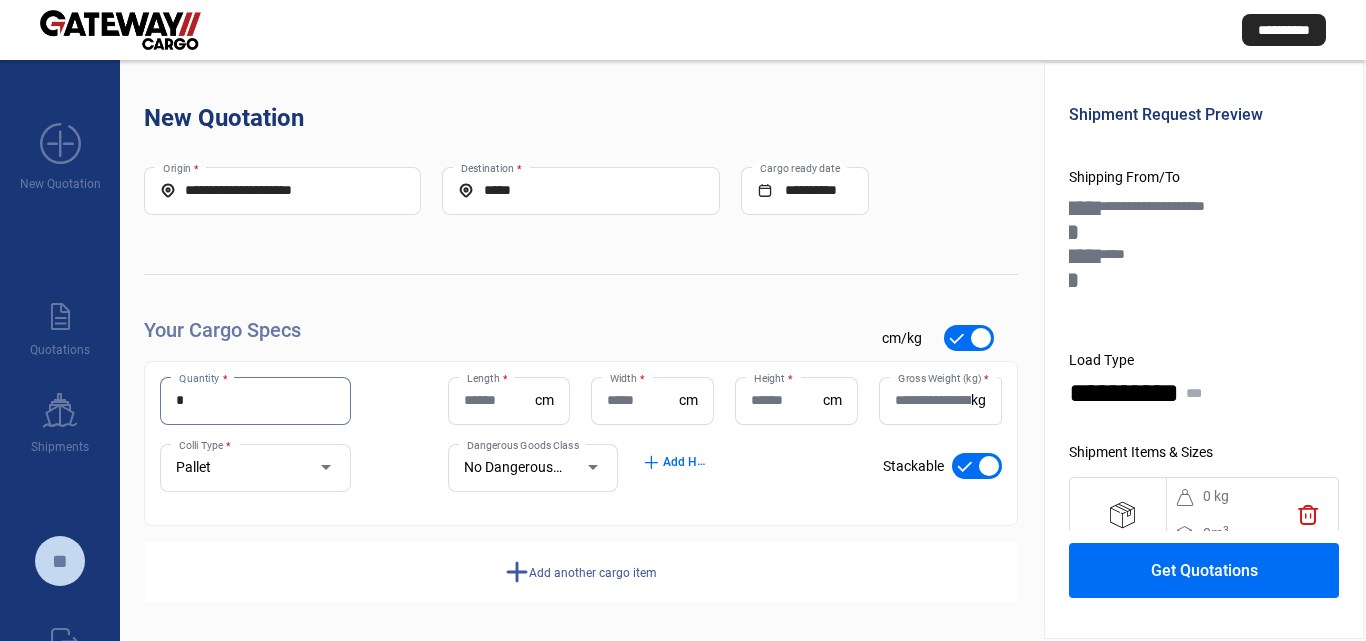 type on "*" 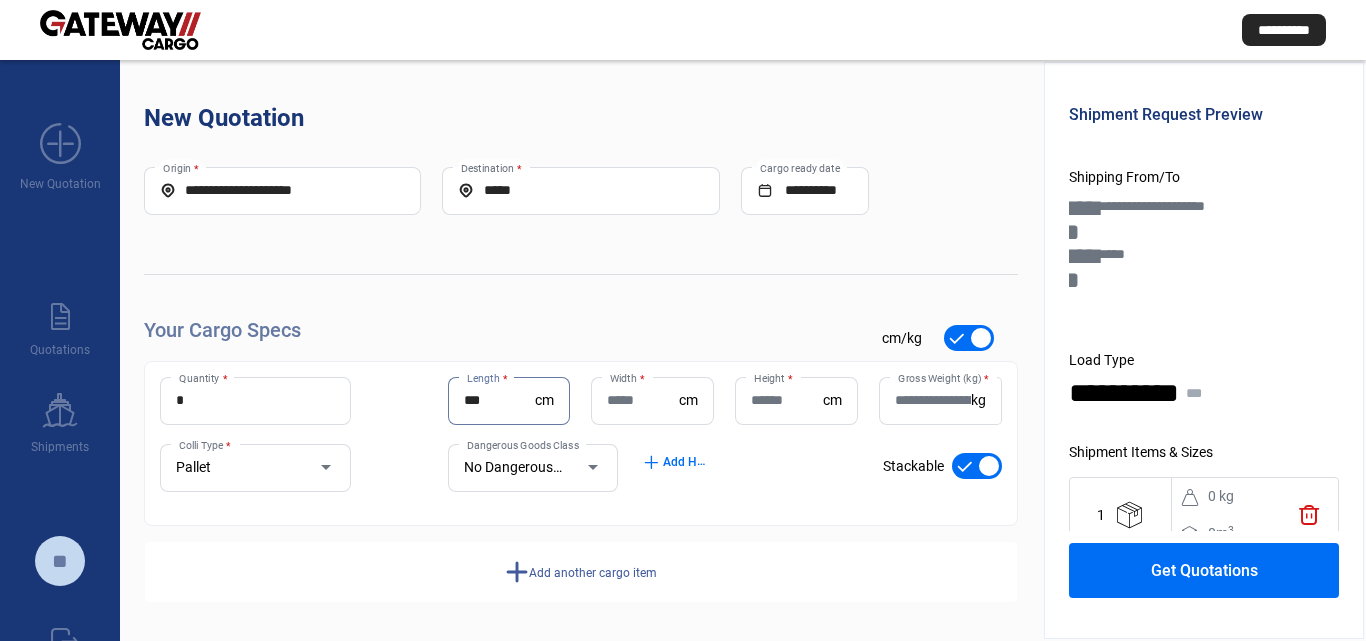 type on "***" 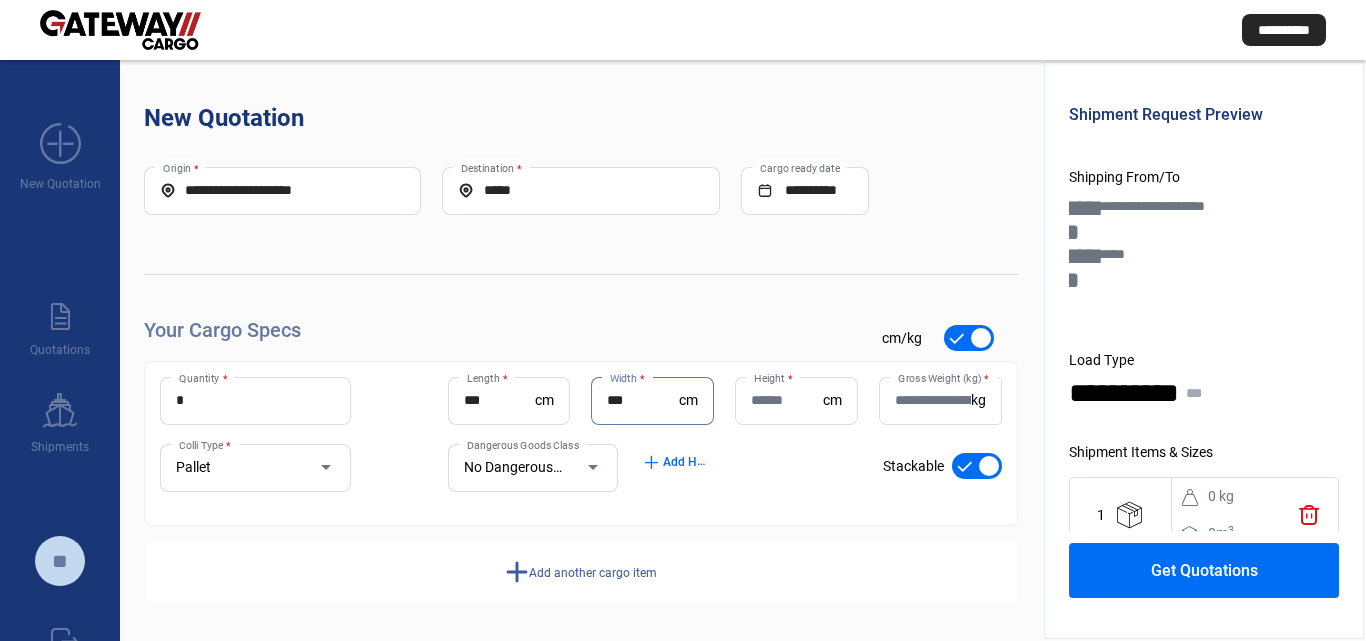 type on "***" 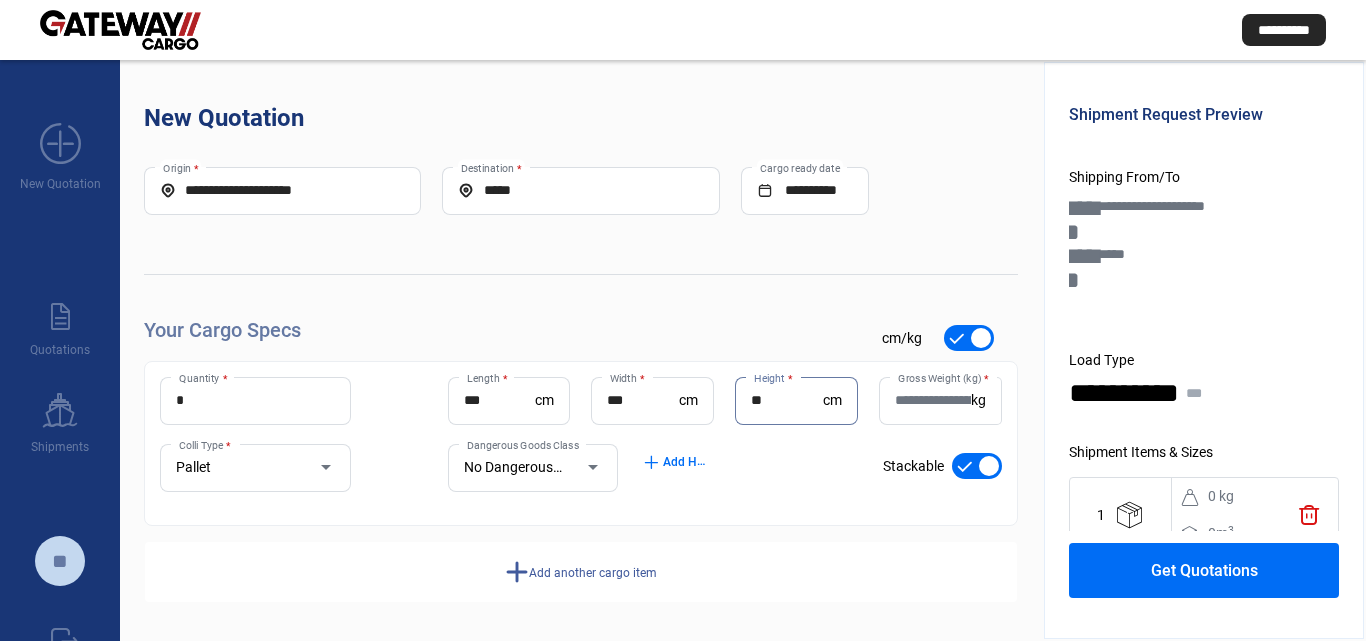 type on "*" 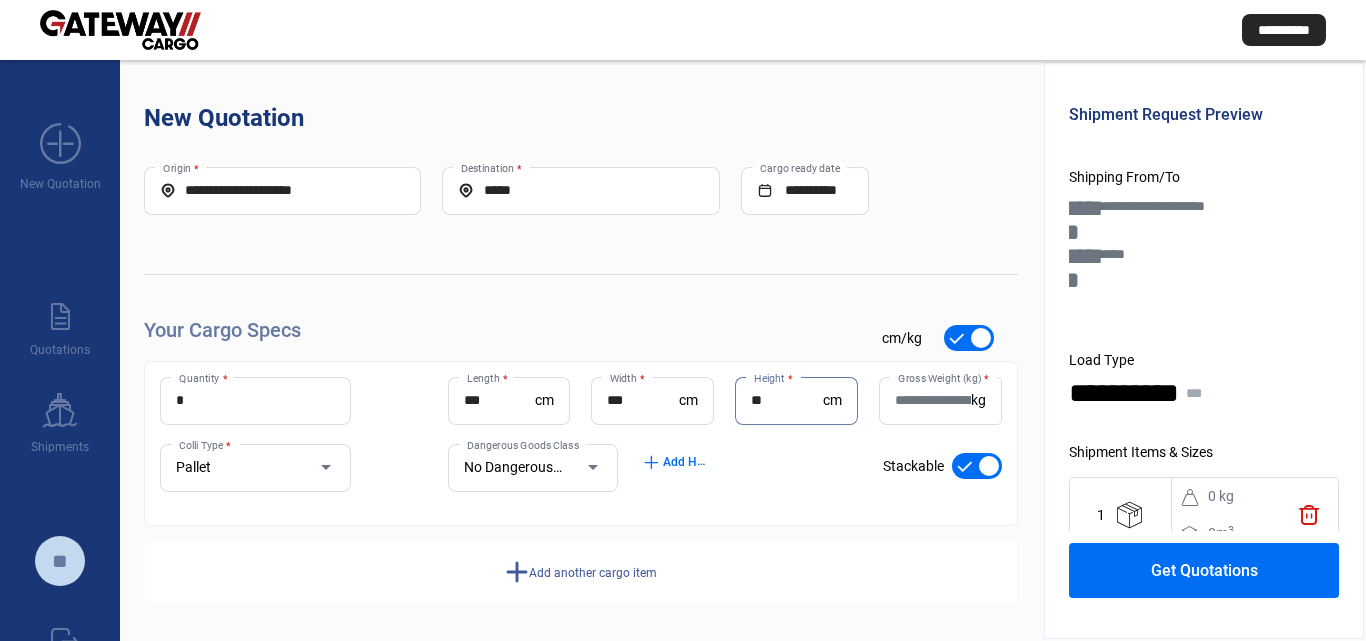 type on "**" 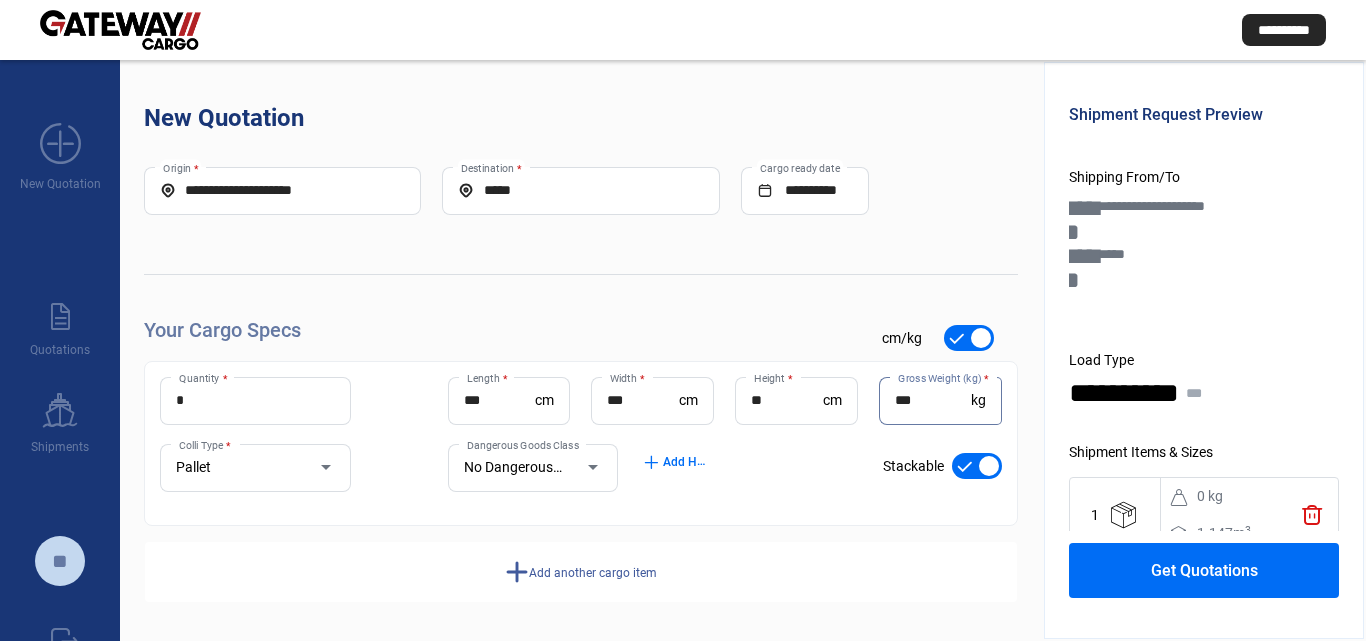 type on "***" 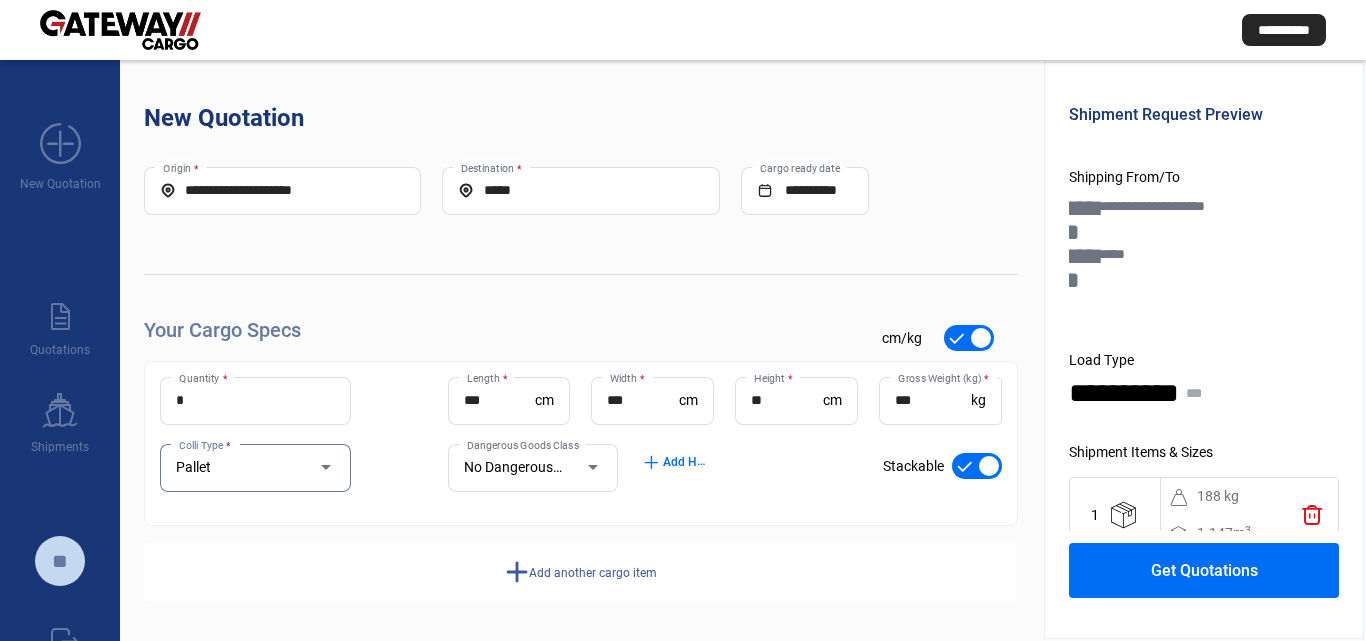 click on "No Dangerous Goods Dangerous Goods Class" at bounding box center [533, 468] 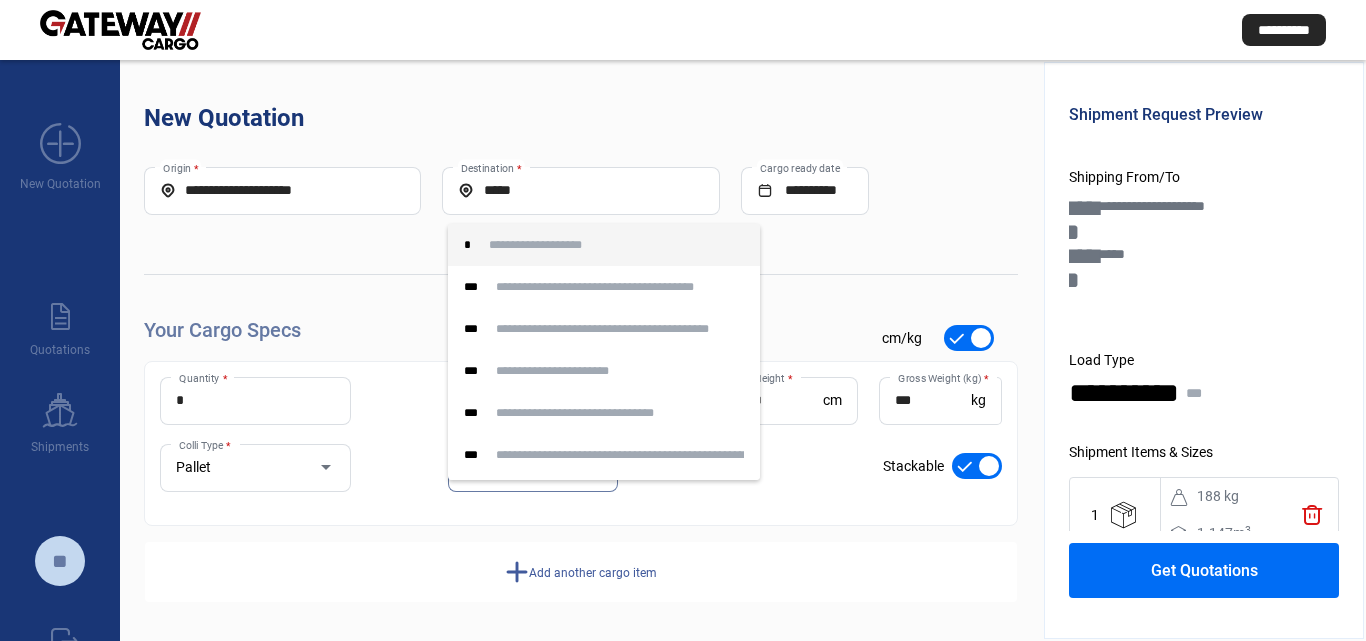 drag, startPoint x: 735, startPoint y: 540, endPoint x: 649, endPoint y: 589, distance: 98.9798 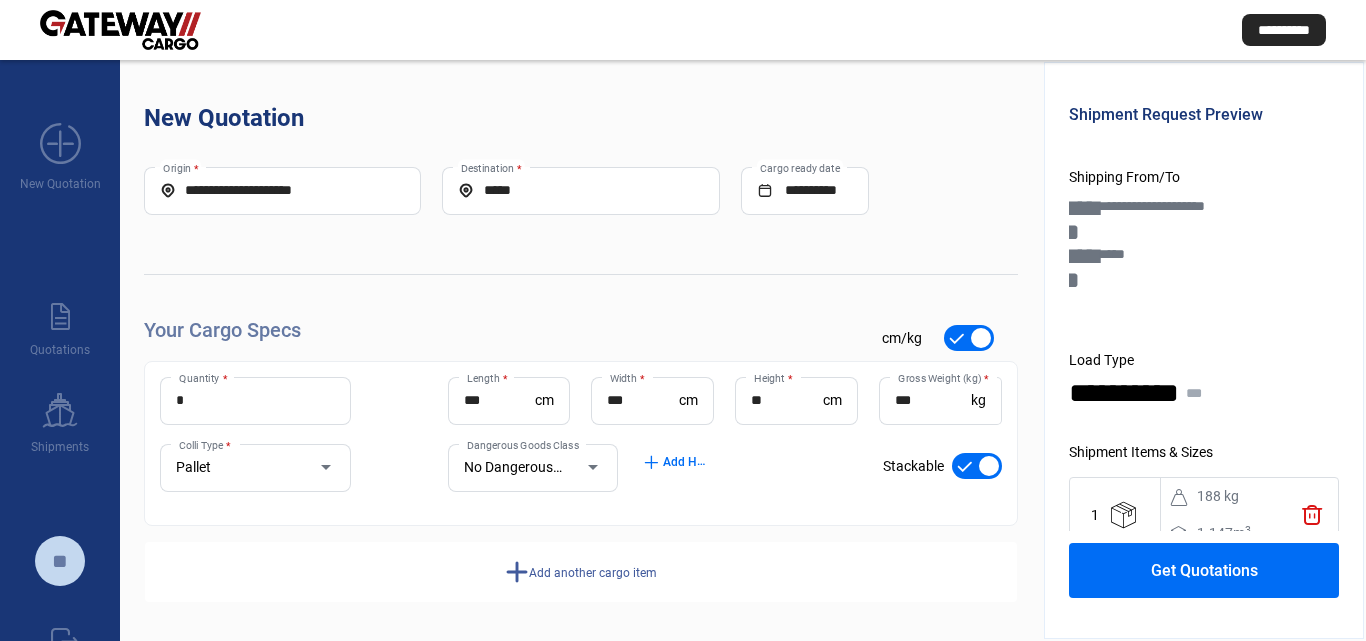 click on "add  Add another cargo item" 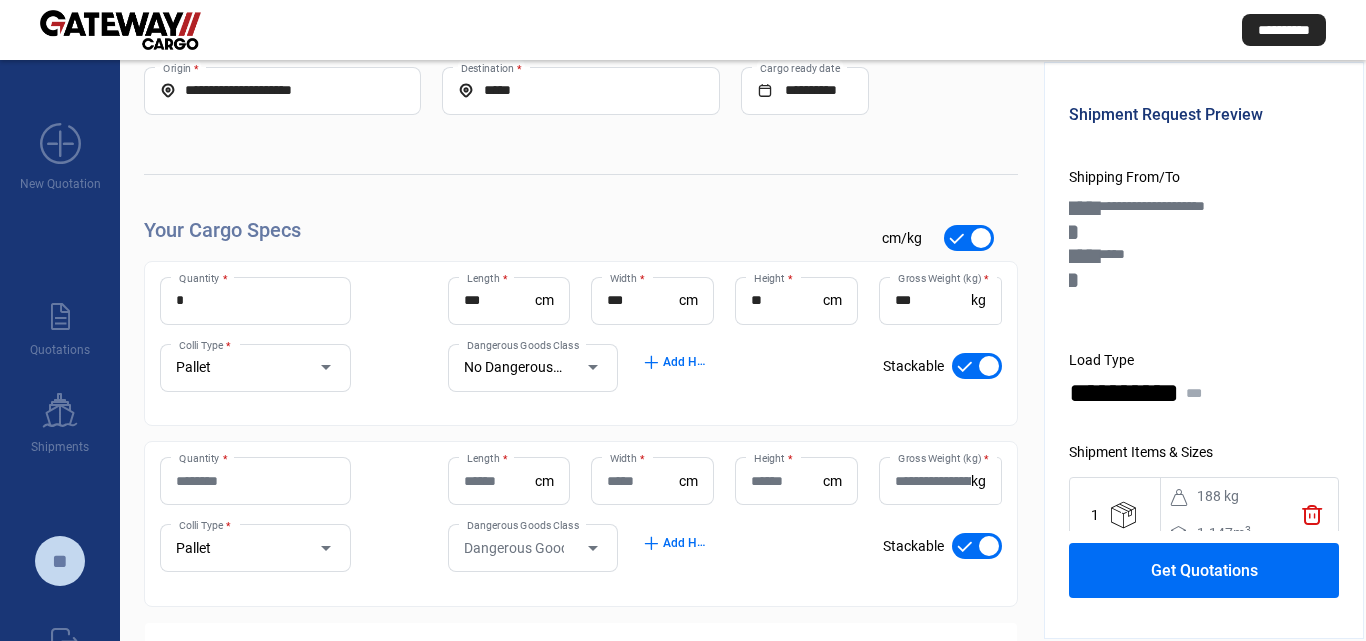 scroll, scrollTop: 183, scrollLeft: 0, axis: vertical 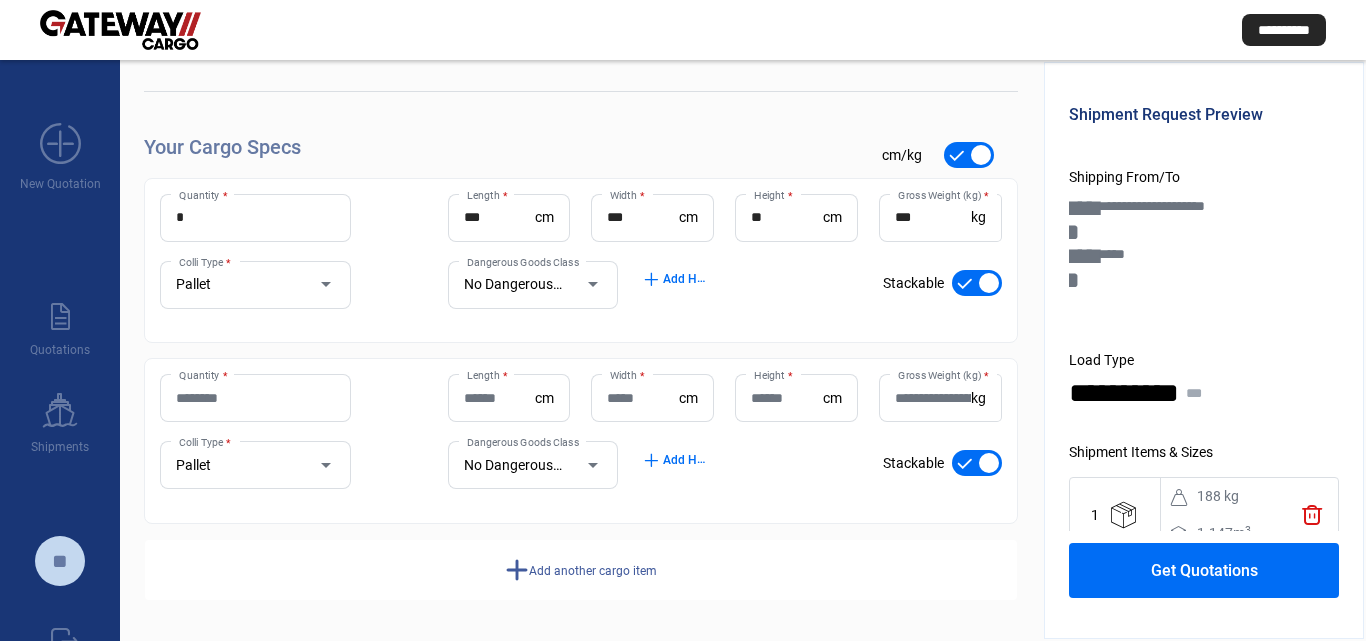 click on "Quantity *" at bounding box center [255, 398] 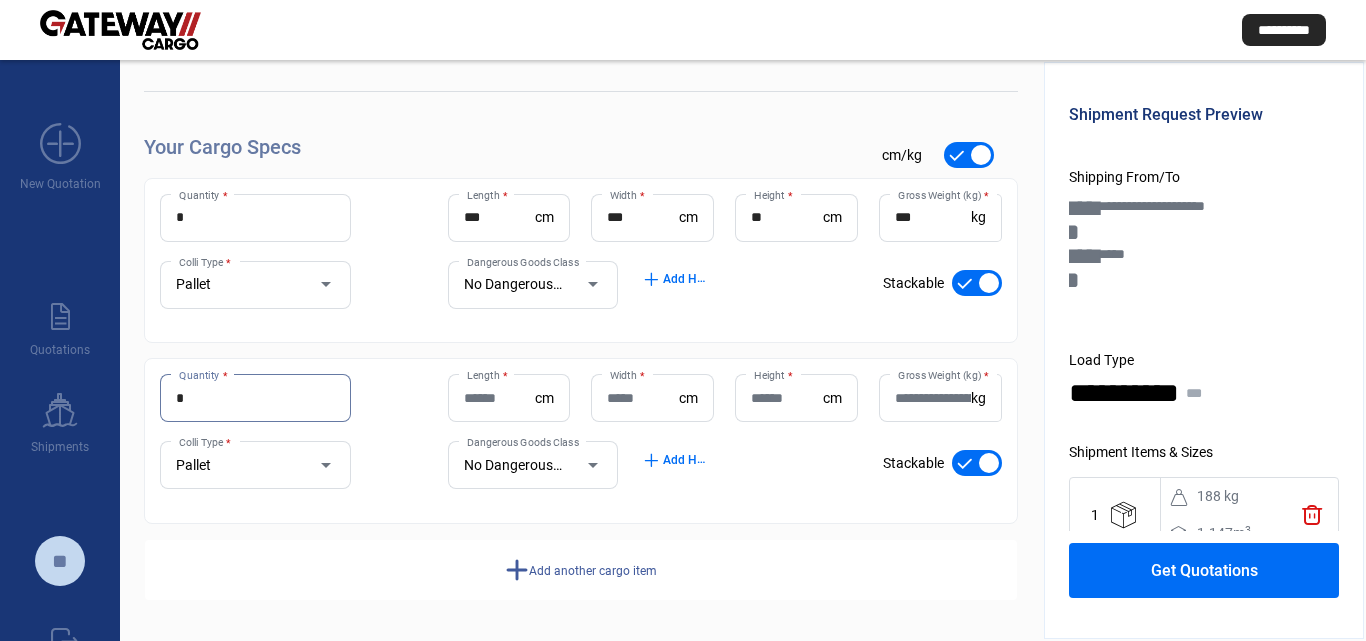 type on "*" 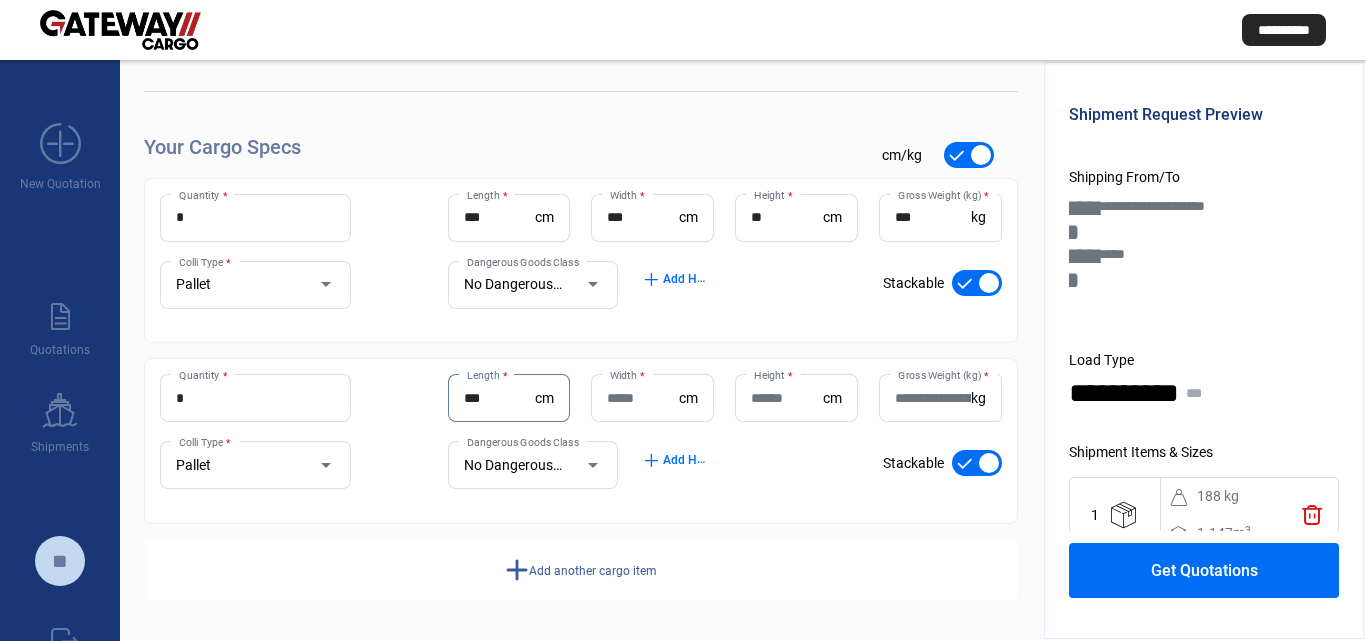 type on "***" 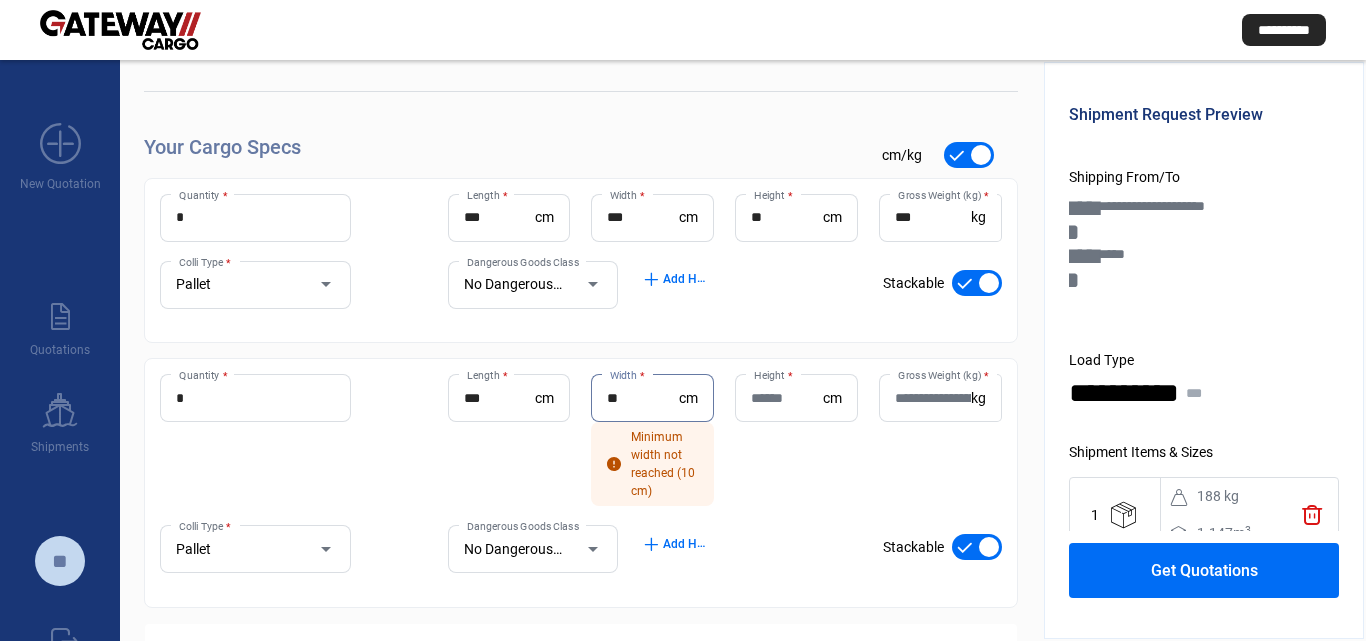 type on "**" 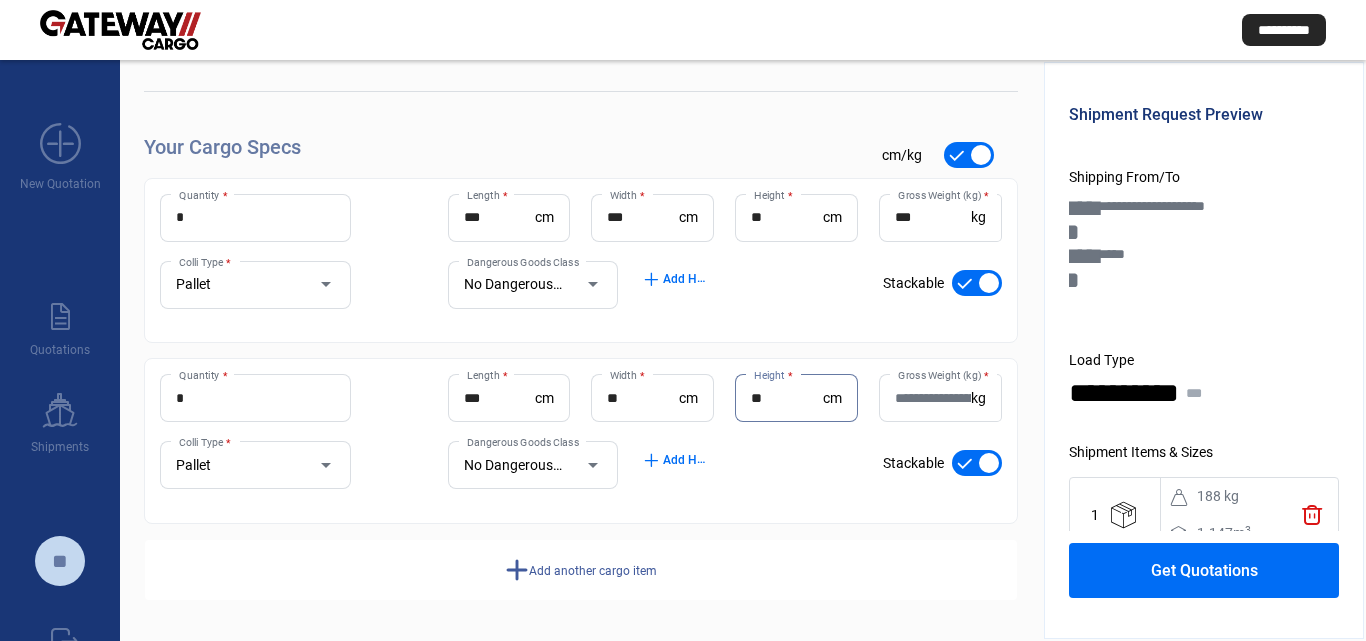 type on "**" 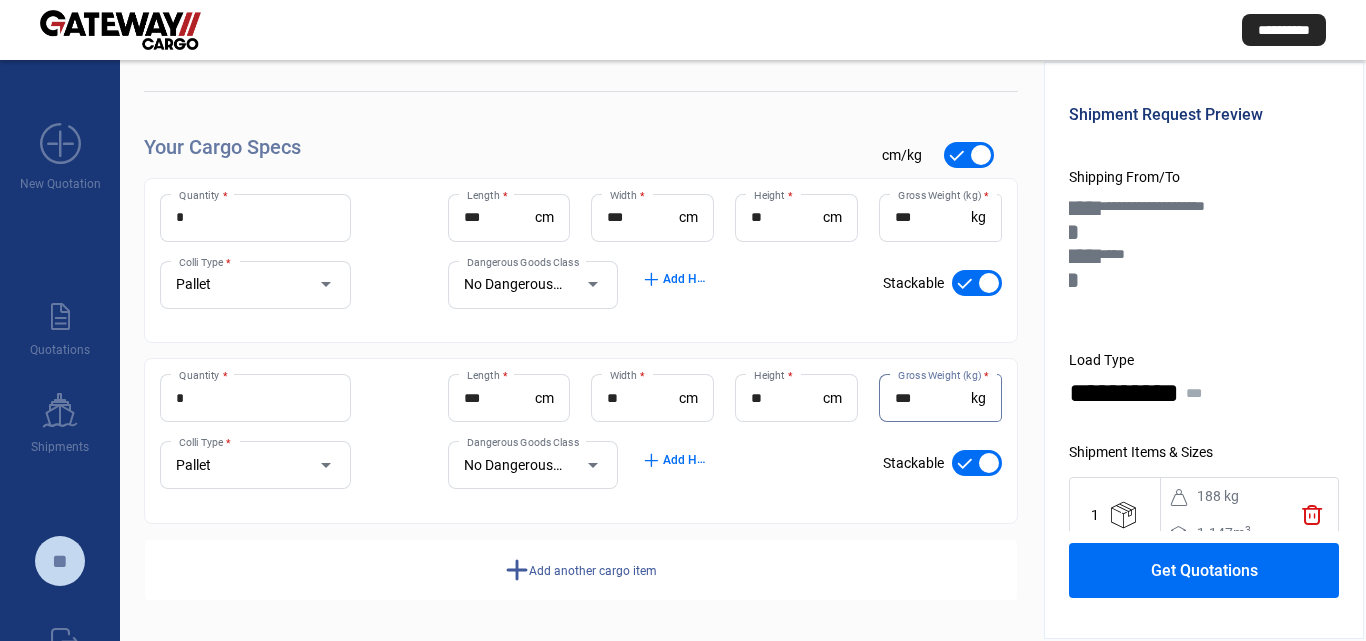 type on "***" 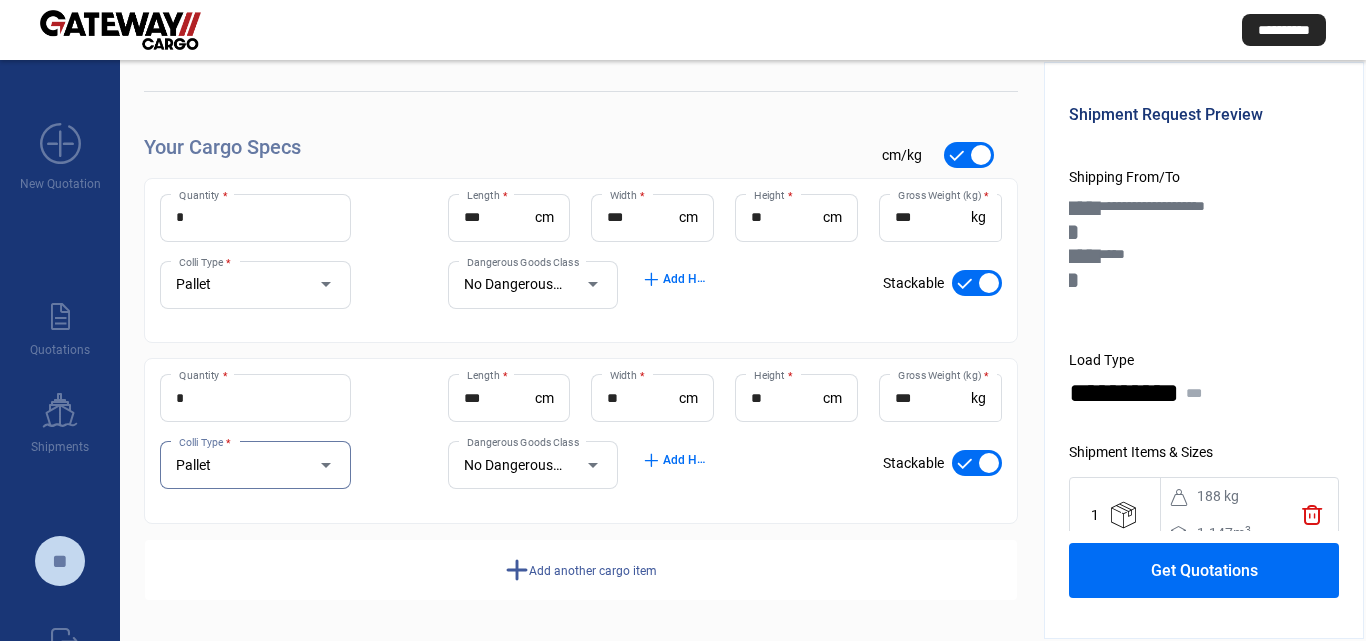 click on "Add another cargo item" 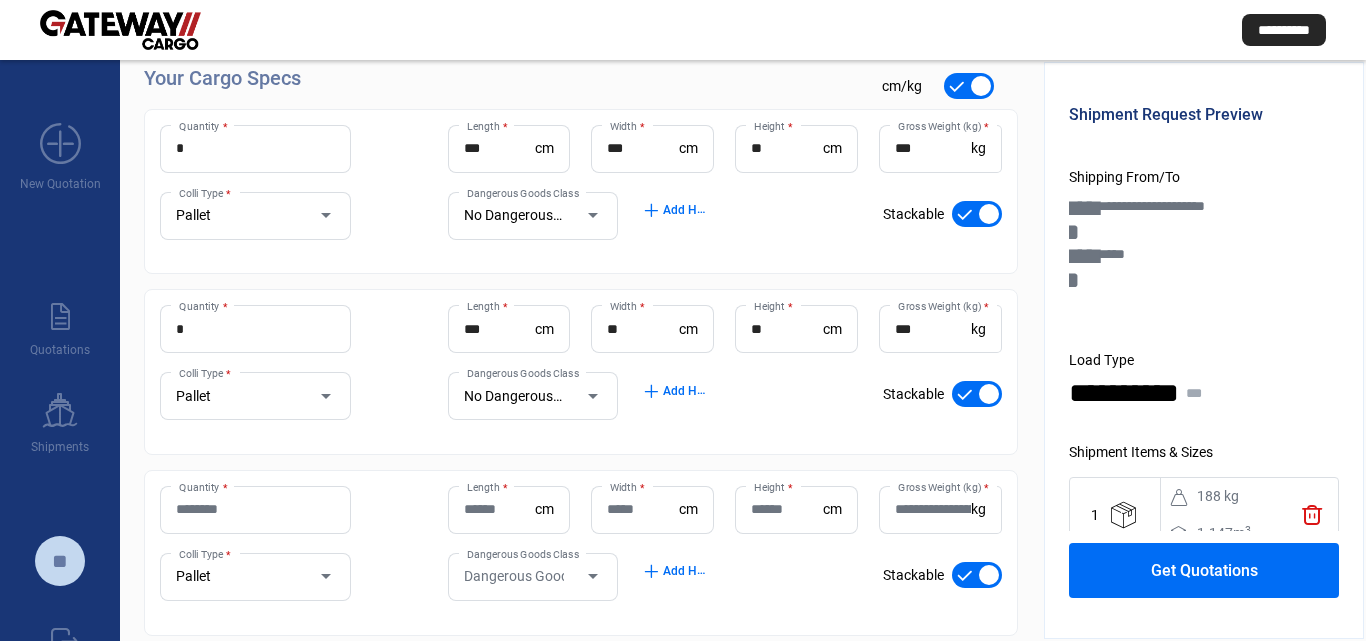 scroll, scrollTop: 364, scrollLeft: 0, axis: vertical 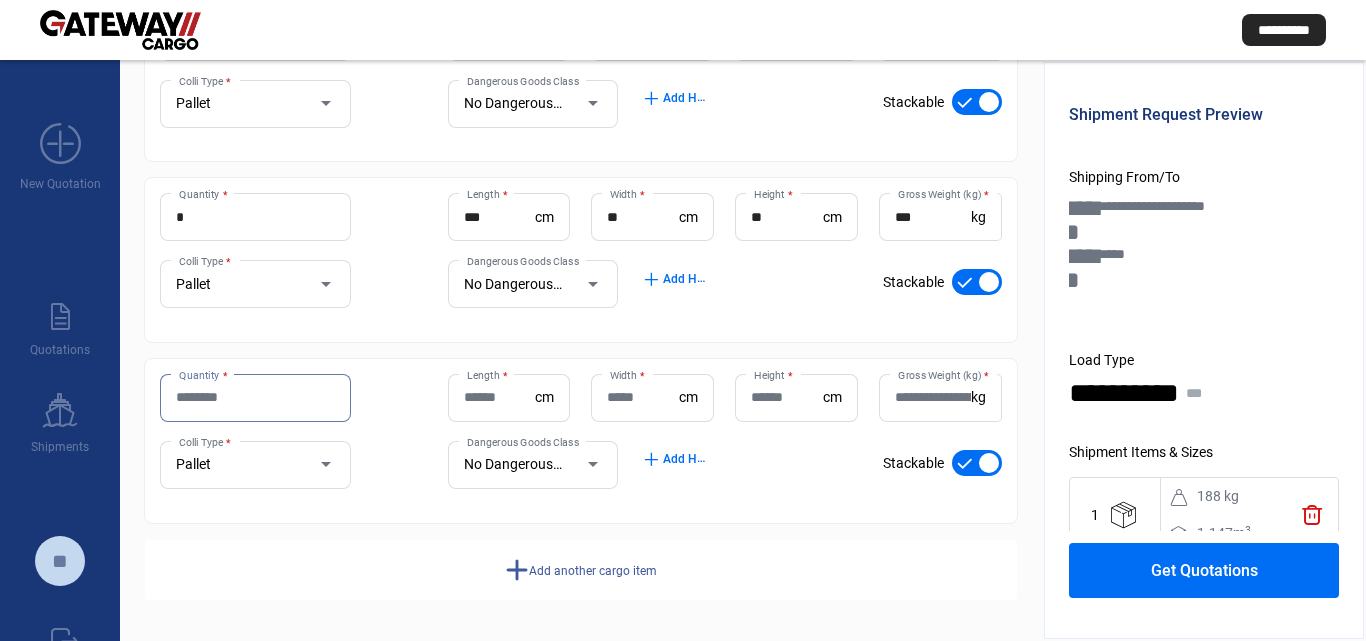 click on "Quantity *" at bounding box center (255, 397) 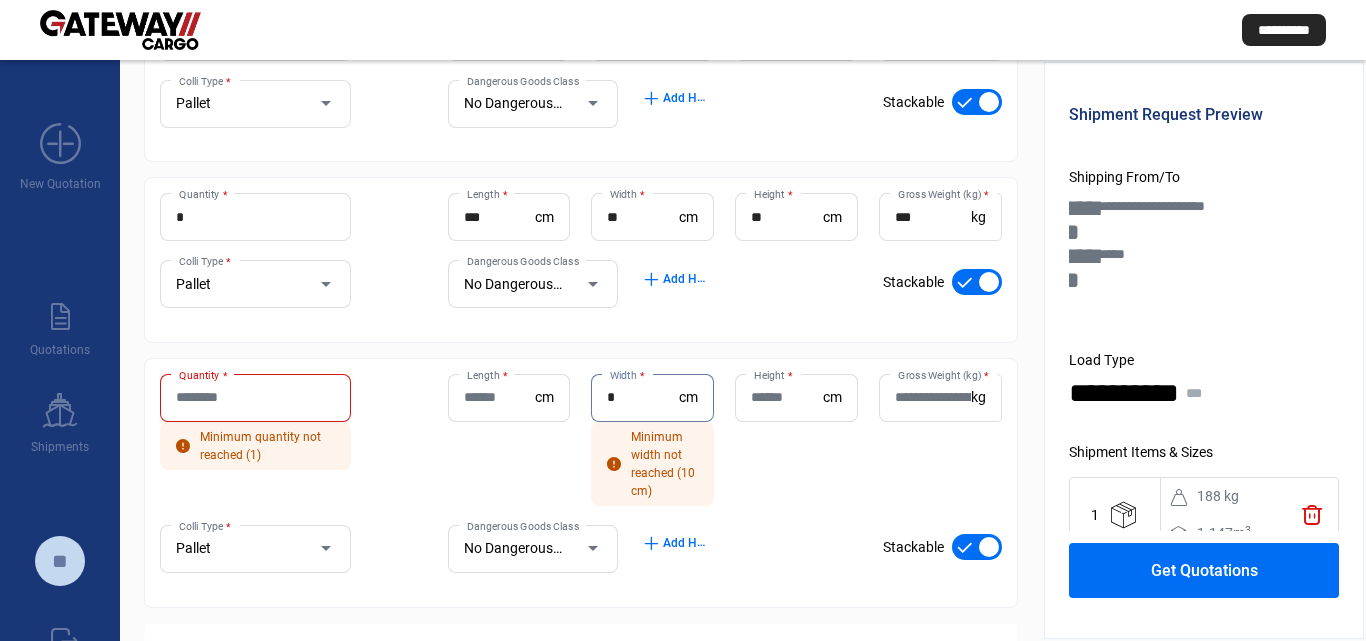 type on "*" 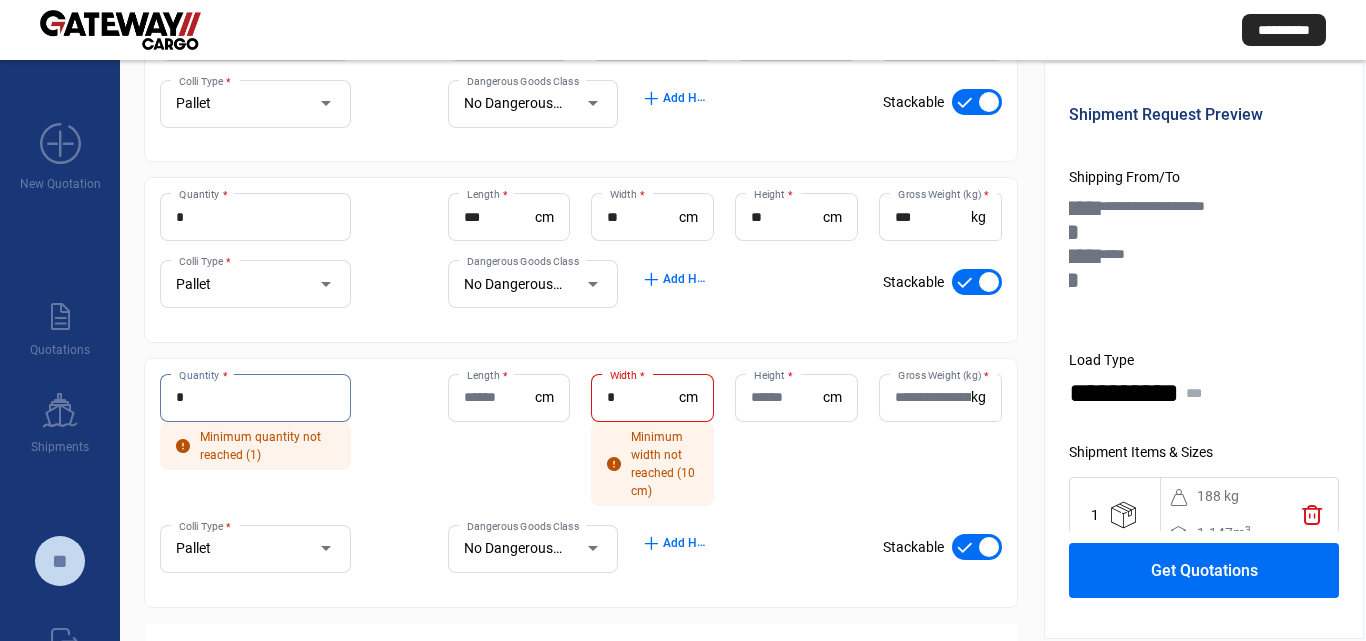 type on "*" 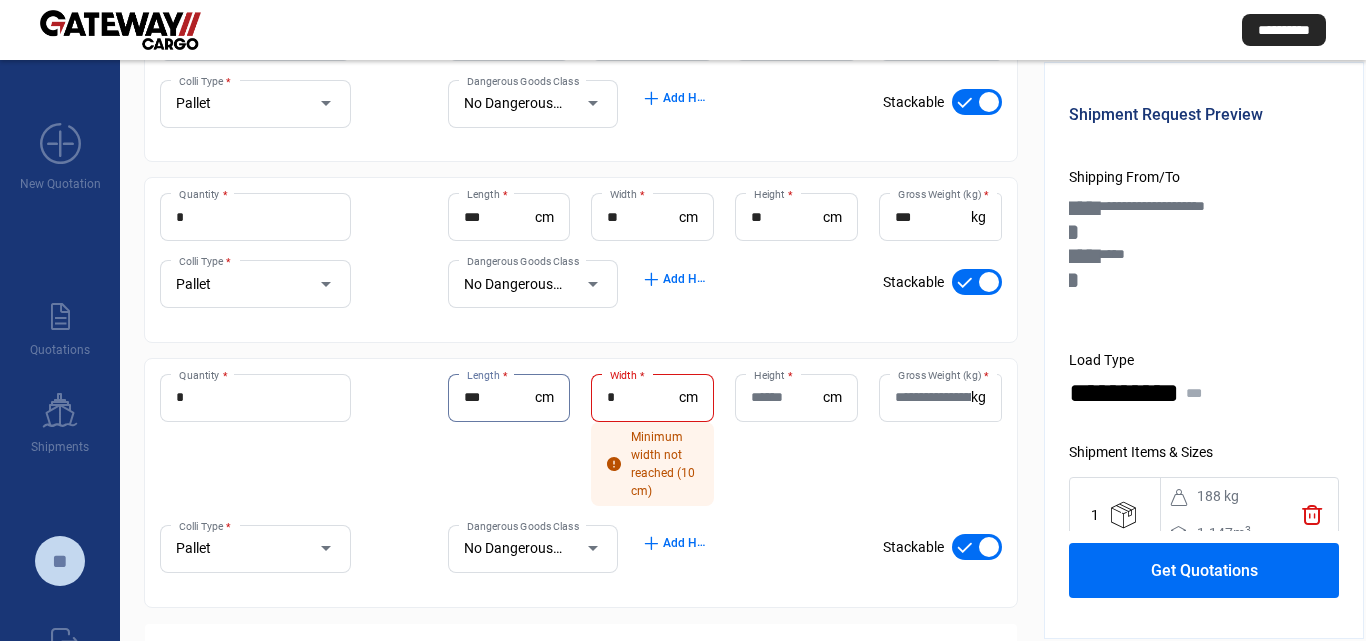 type on "***" 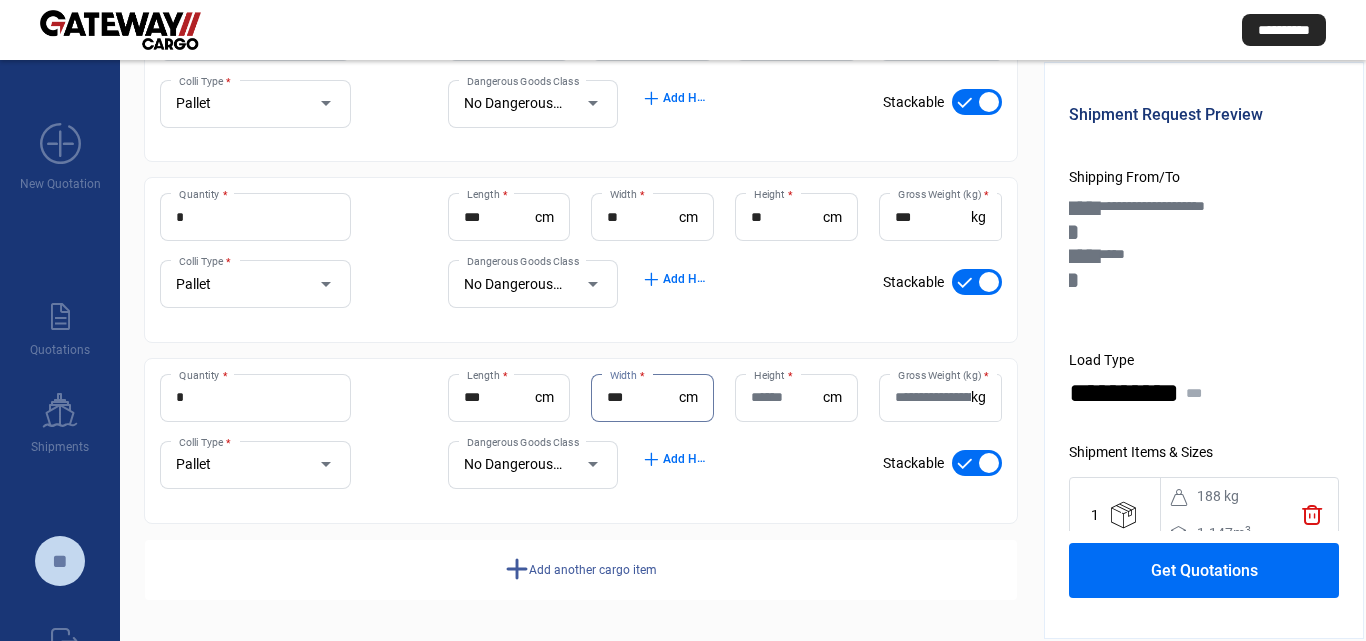 type on "***" 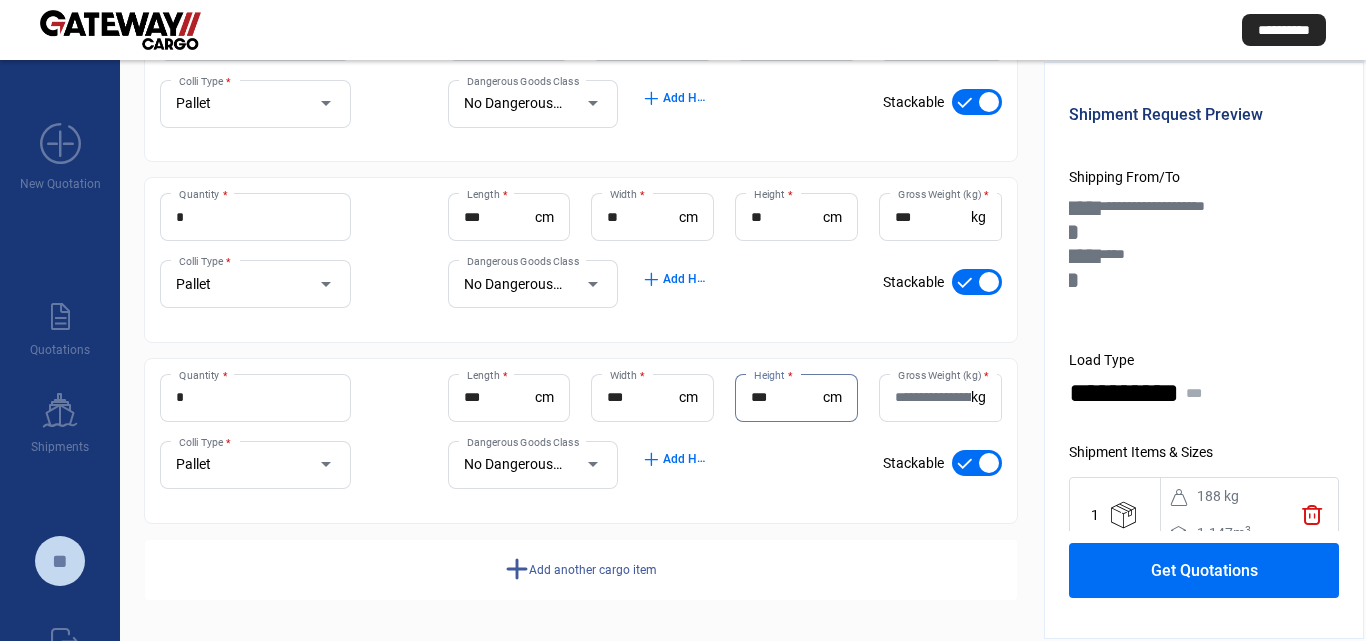 type on "***" 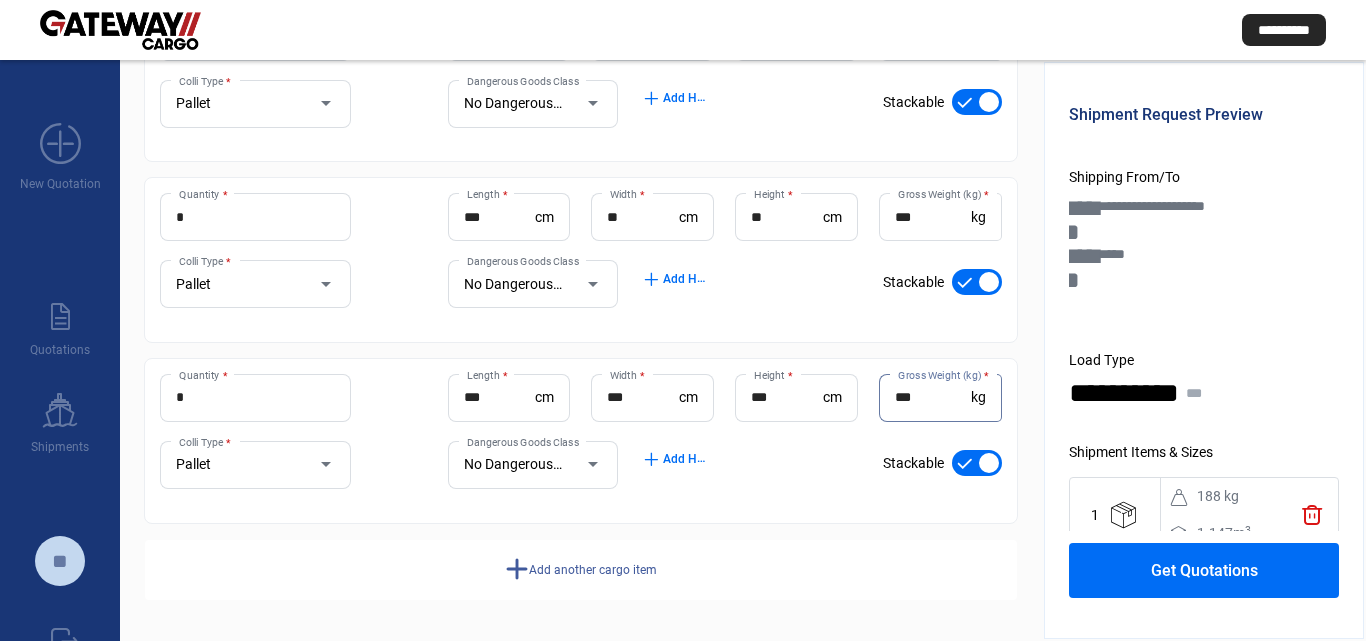 type on "***" 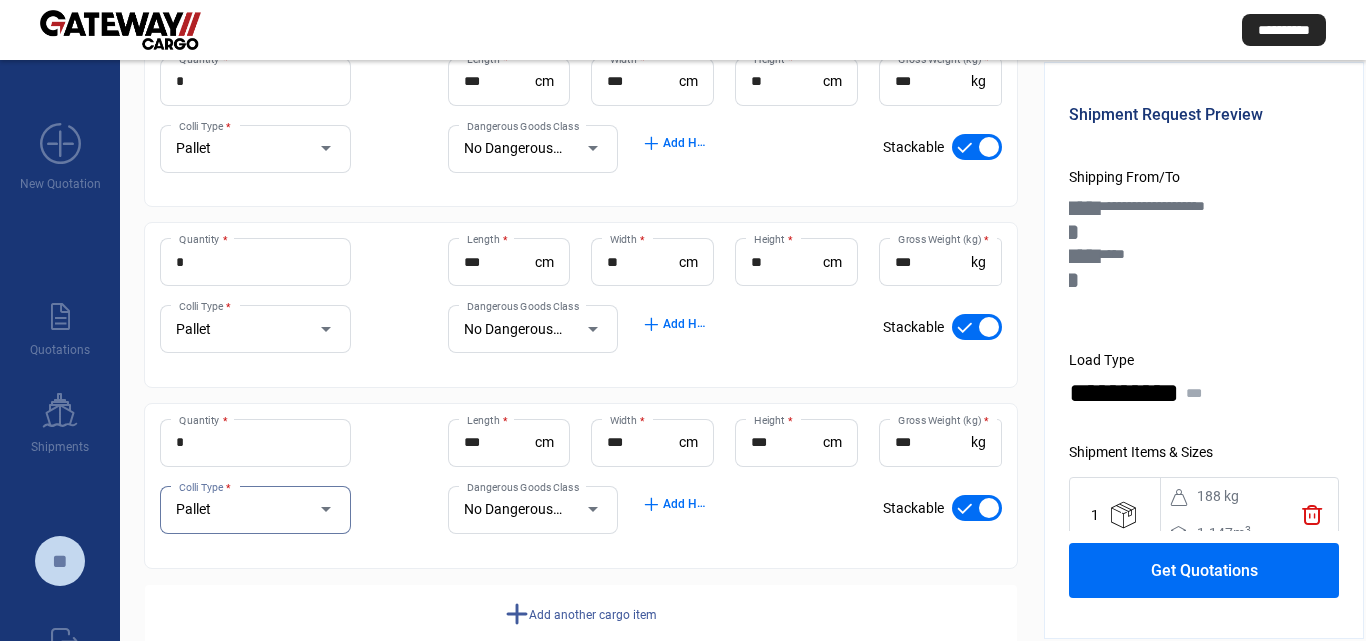 scroll, scrollTop: 364, scrollLeft: 0, axis: vertical 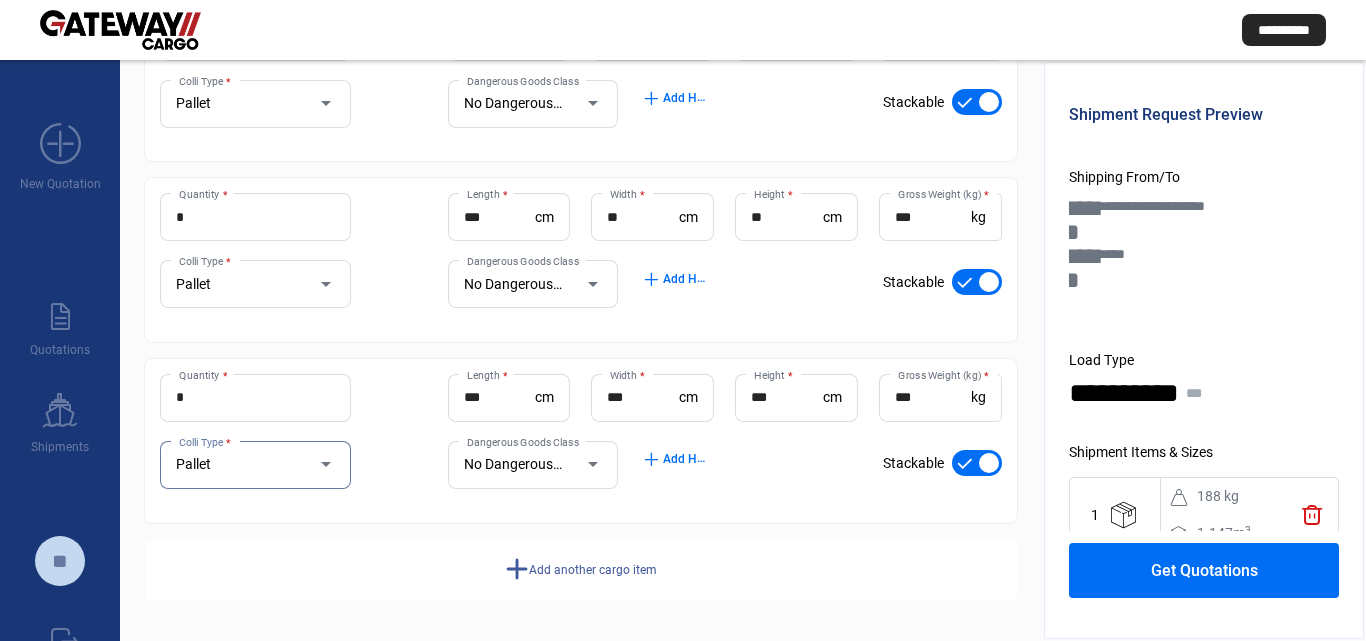 click on "Get Quotations" 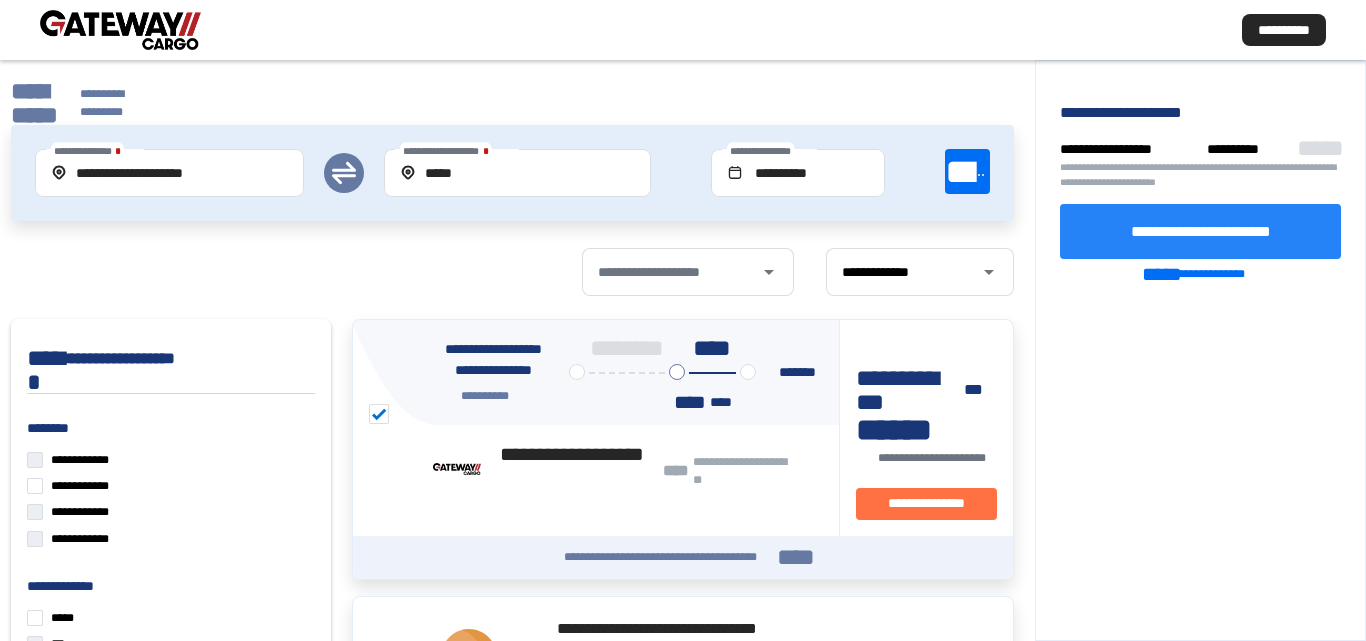 click on "**********" 